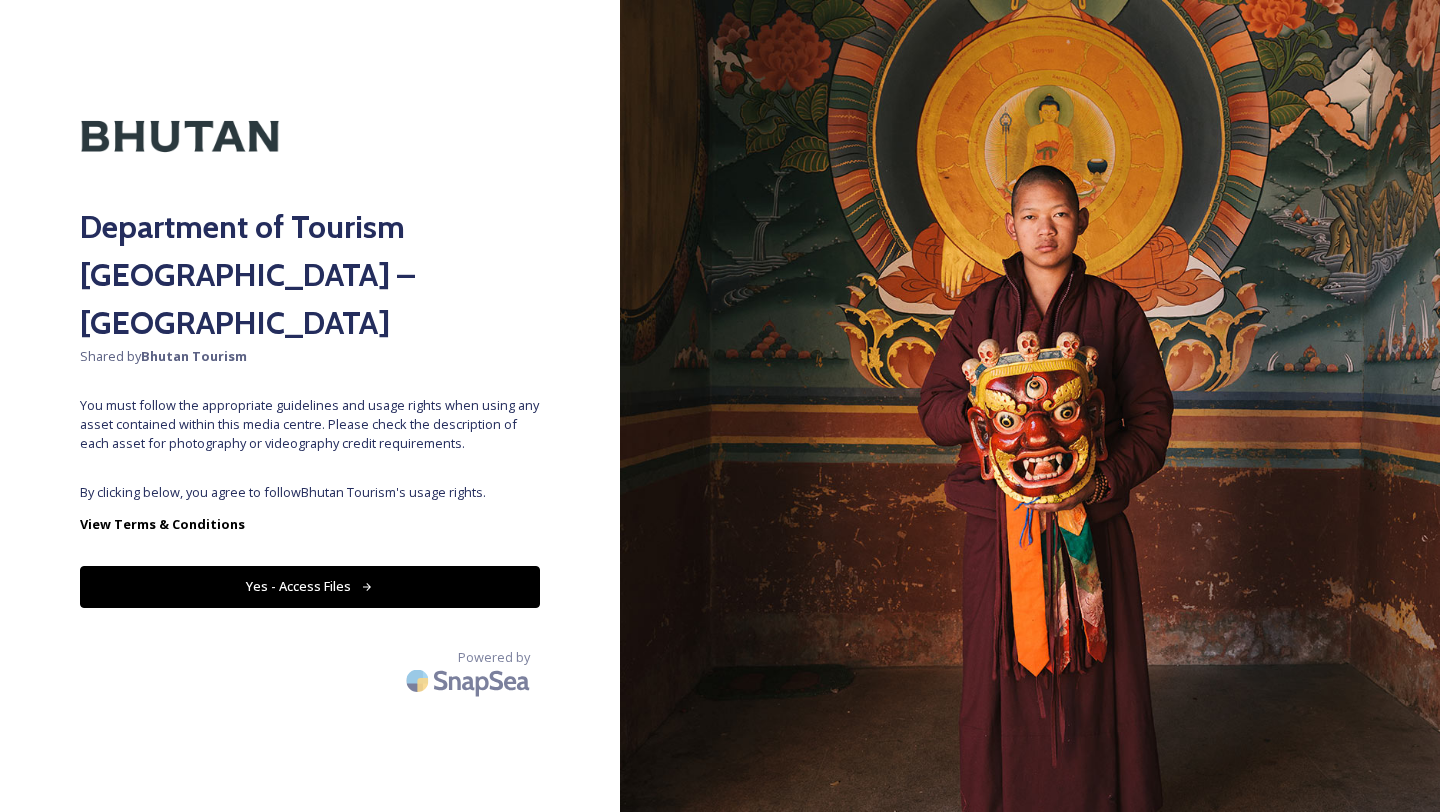 scroll, scrollTop: 0, scrollLeft: 0, axis: both 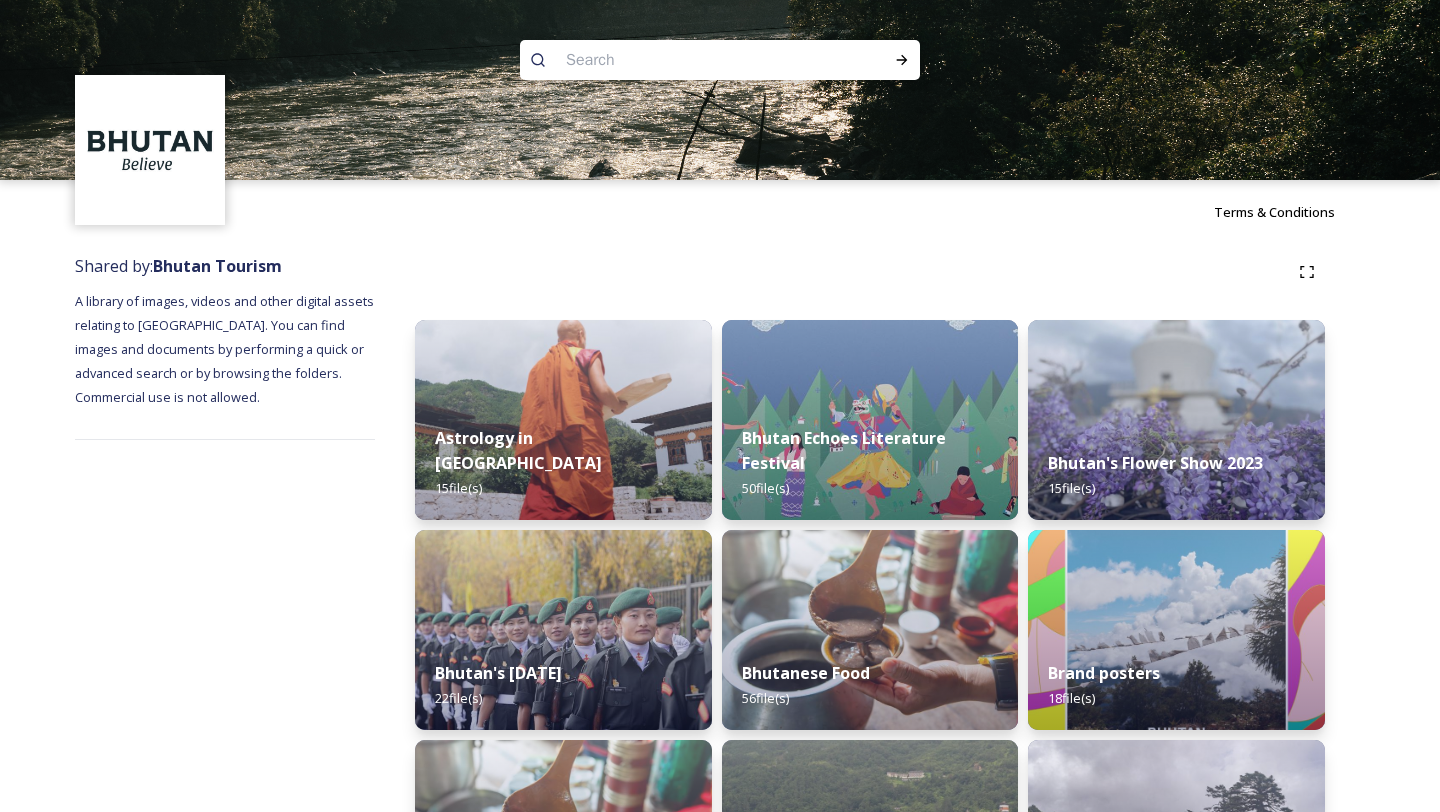 click at bounding box center [681, 60] 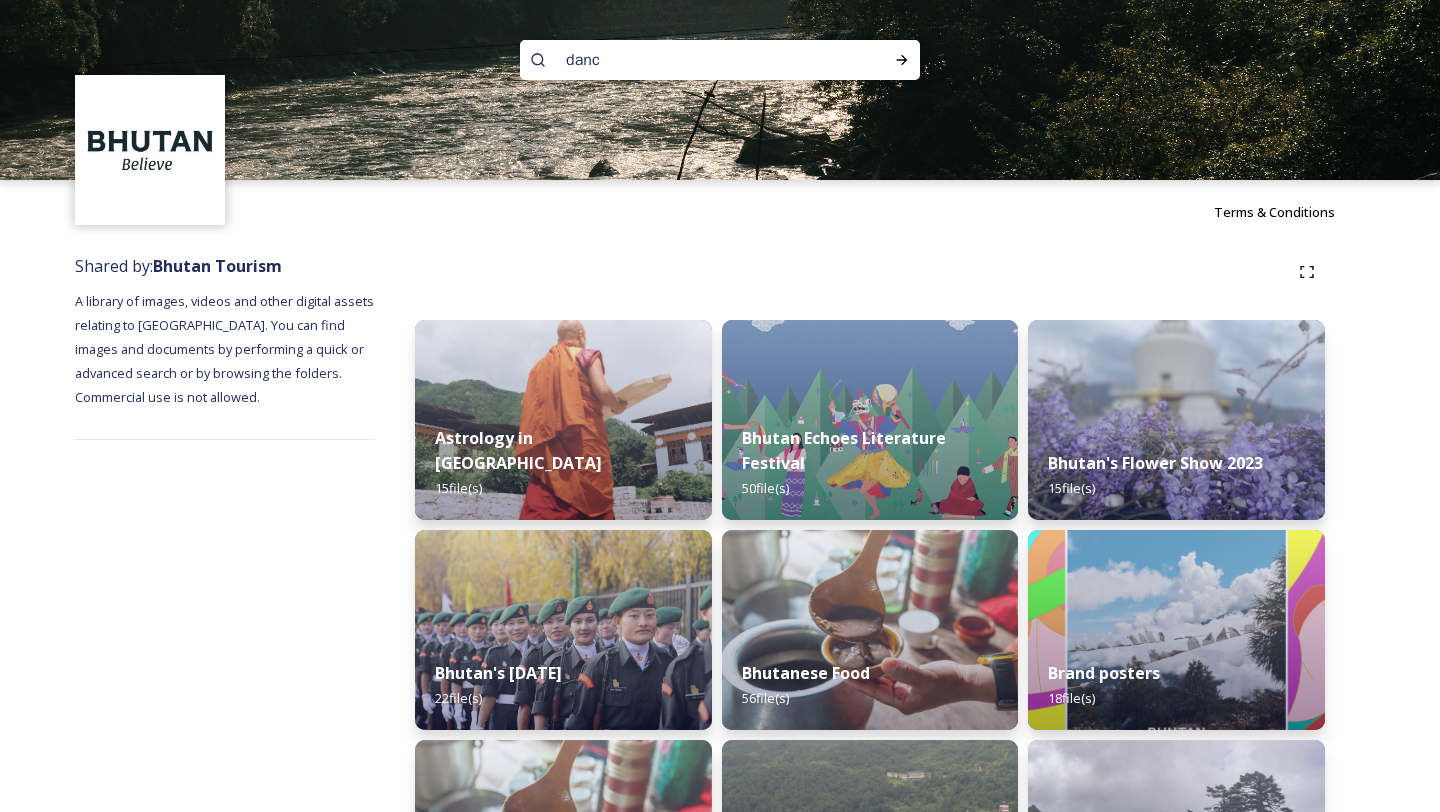 type on "dance" 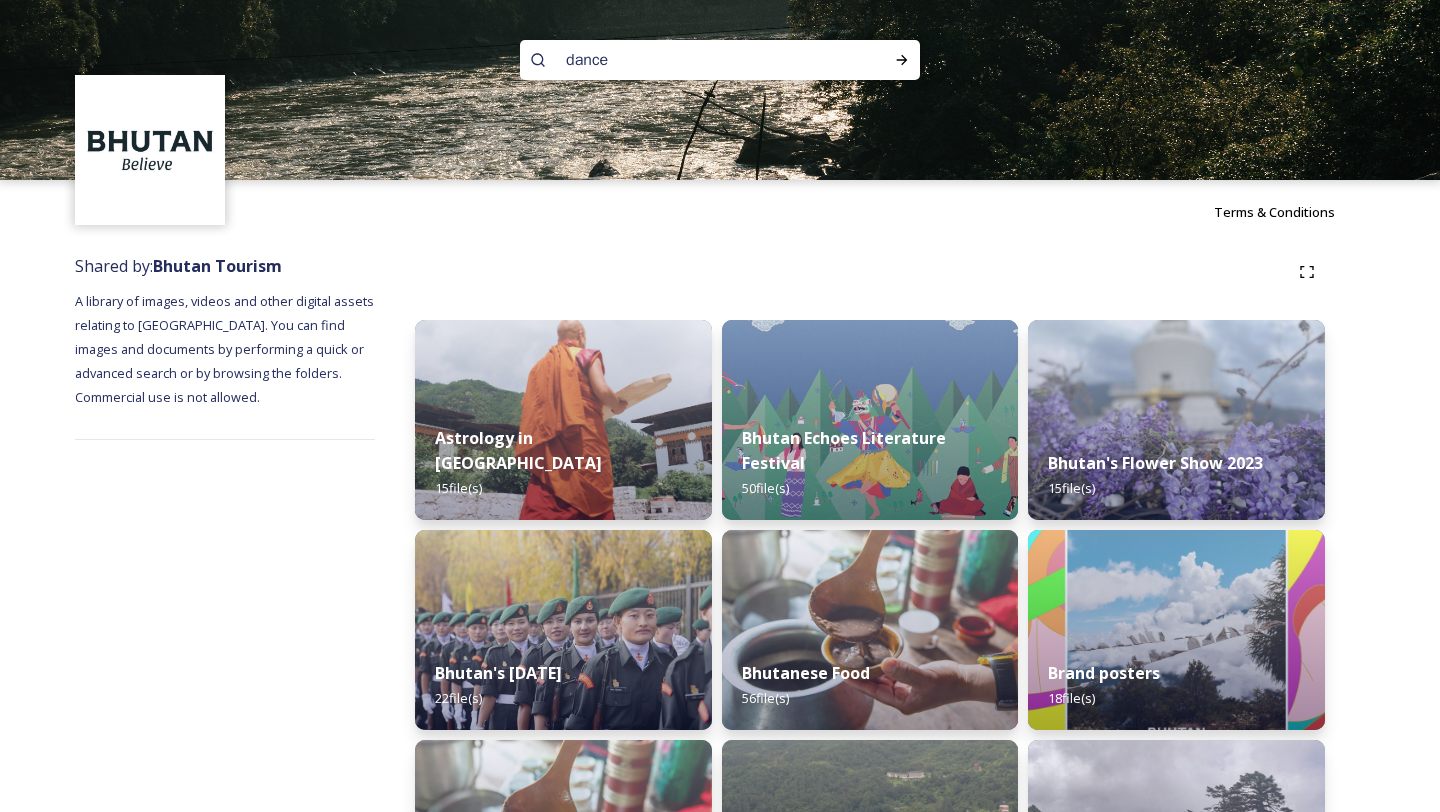 type 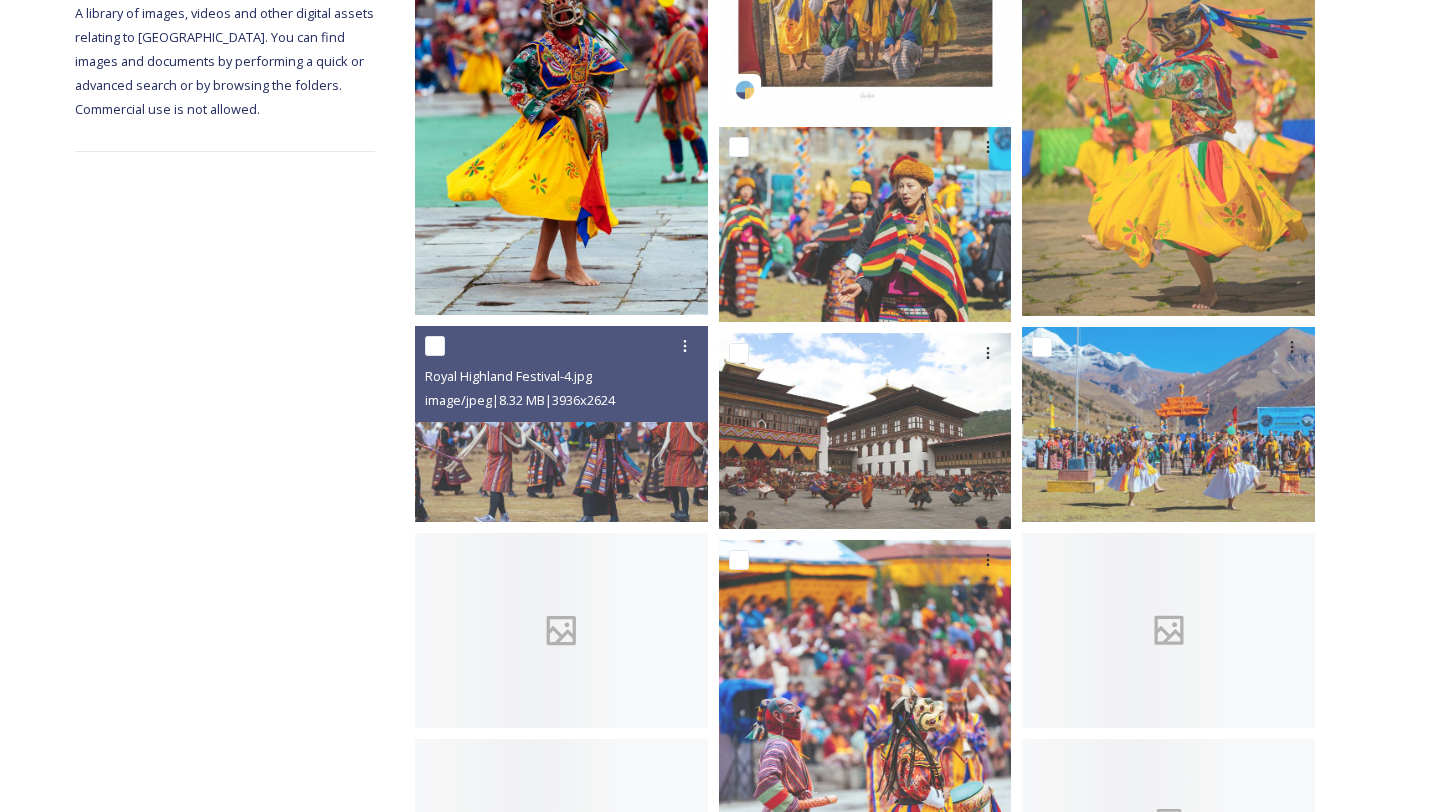 scroll, scrollTop: 512, scrollLeft: 0, axis: vertical 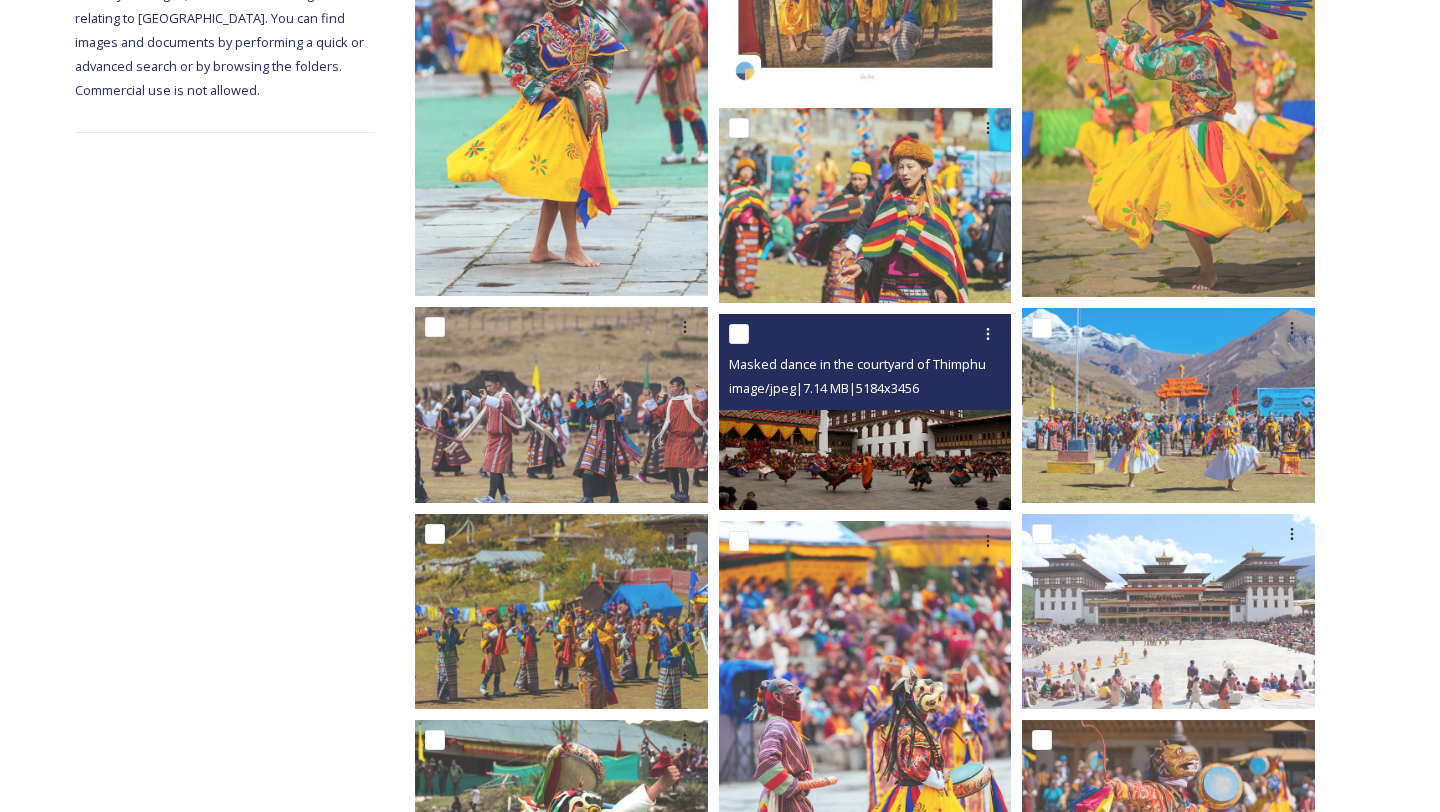 click at bounding box center [865, 411] 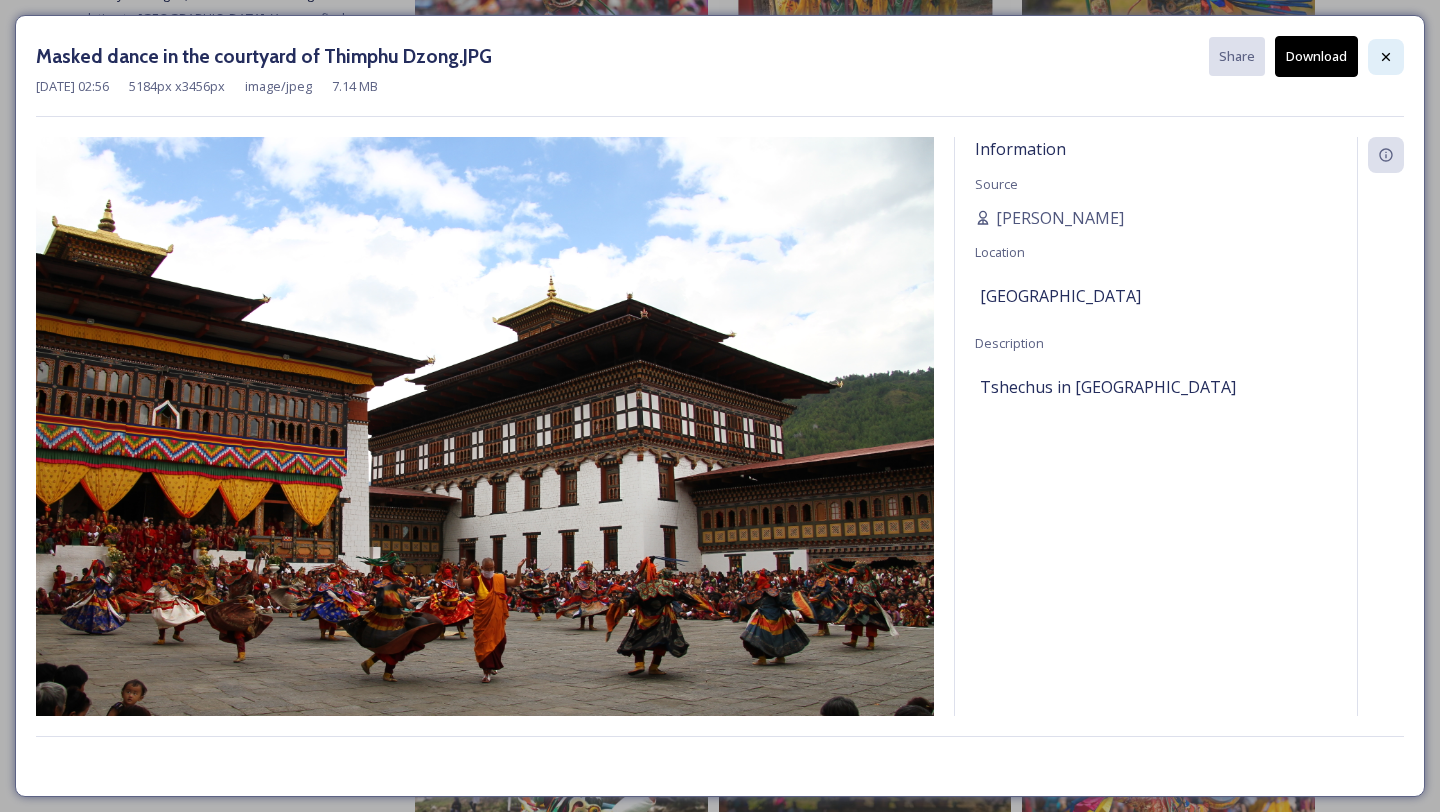 click 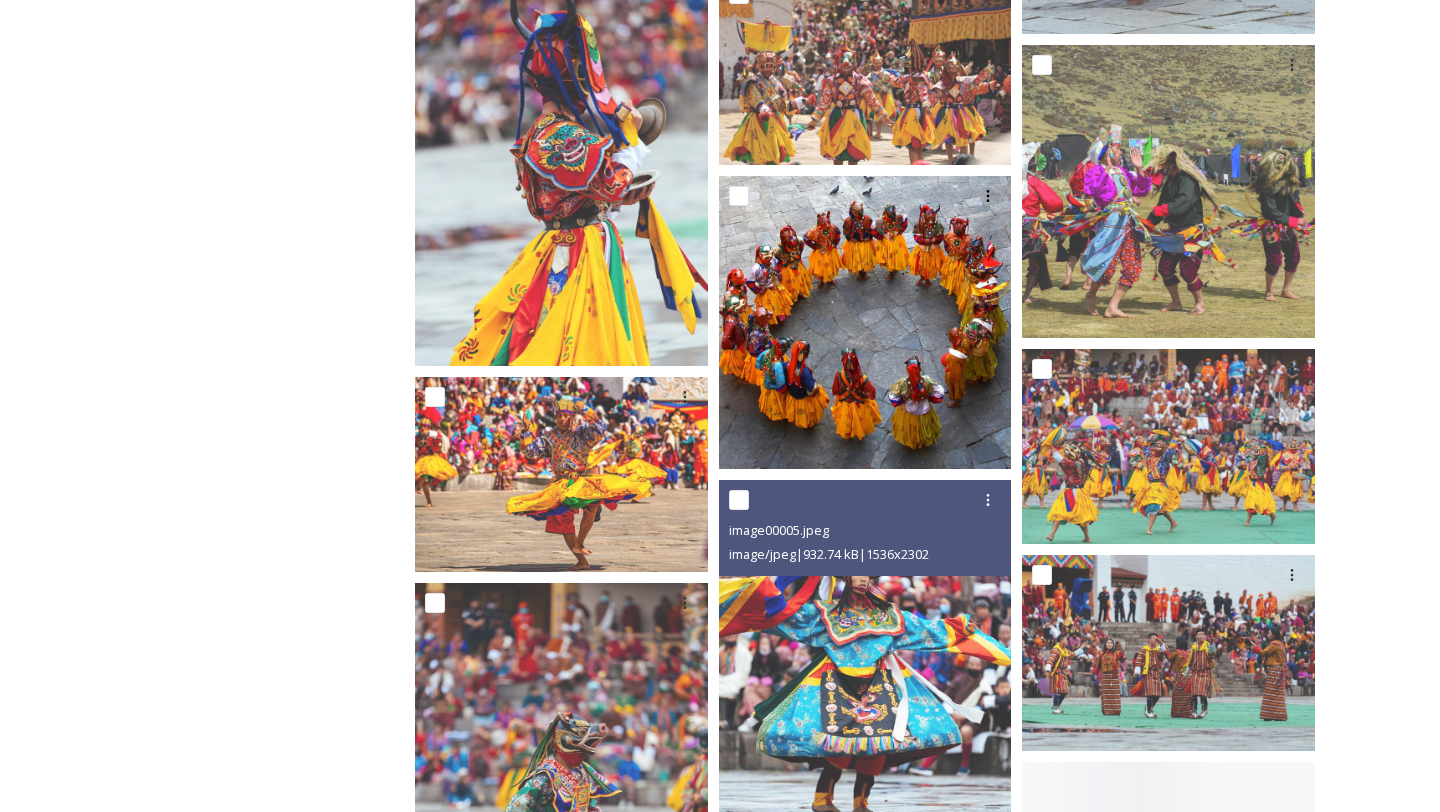 scroll, scrollTop: 3634, scrollLeft: 0, axis: vertical 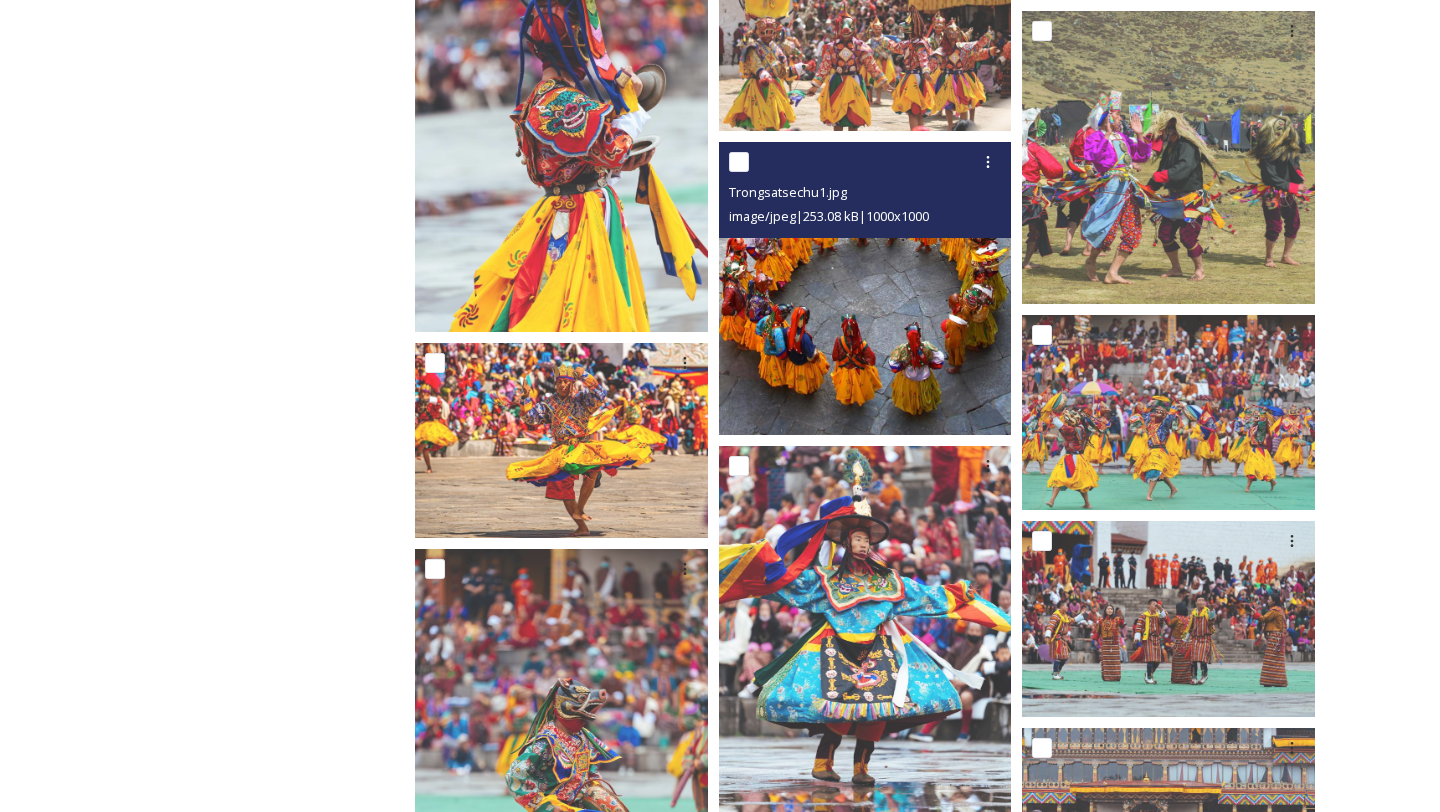 click at bounding box center [865, 288] 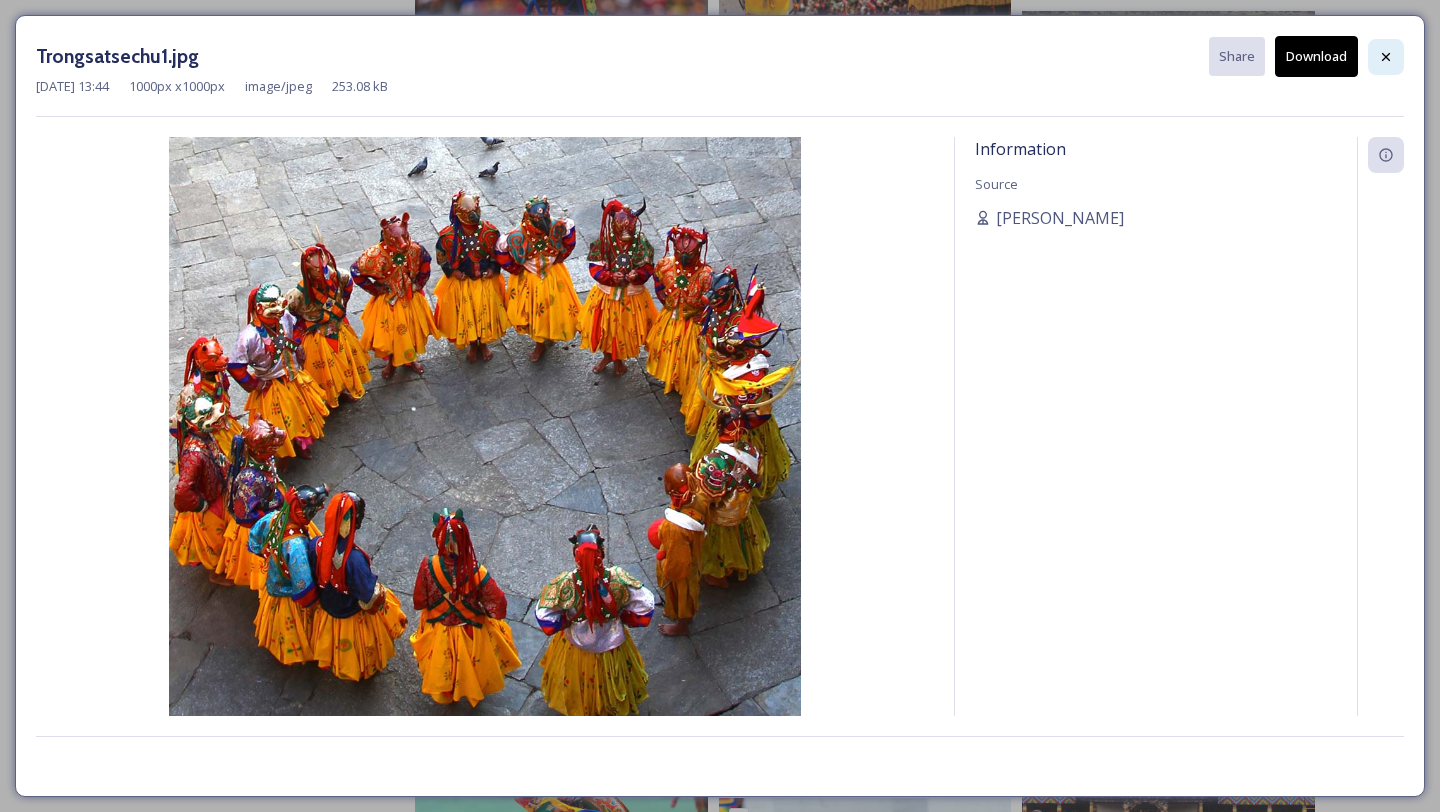 click 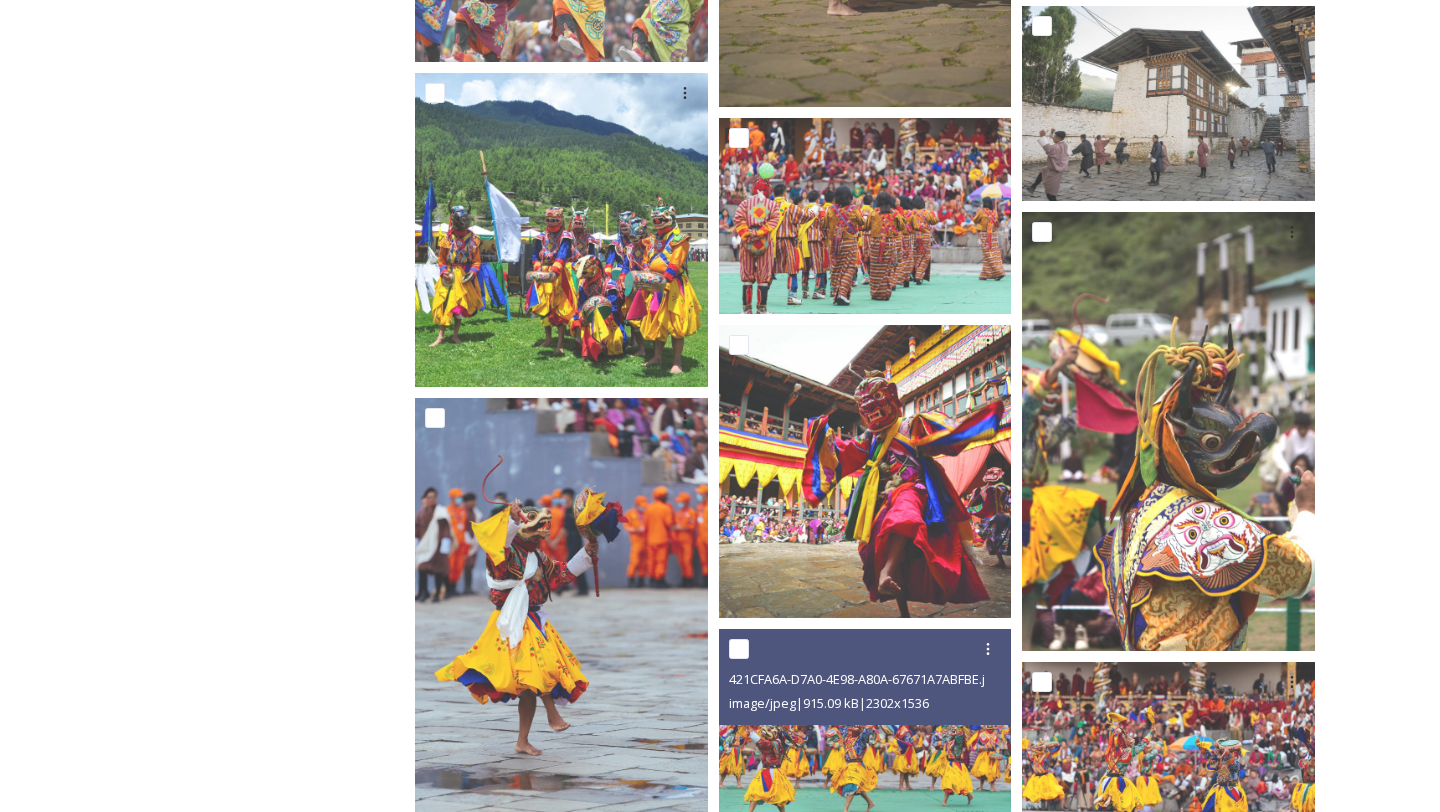 scroll, scrollTop: 0, scrollLeft: 0, axis: both 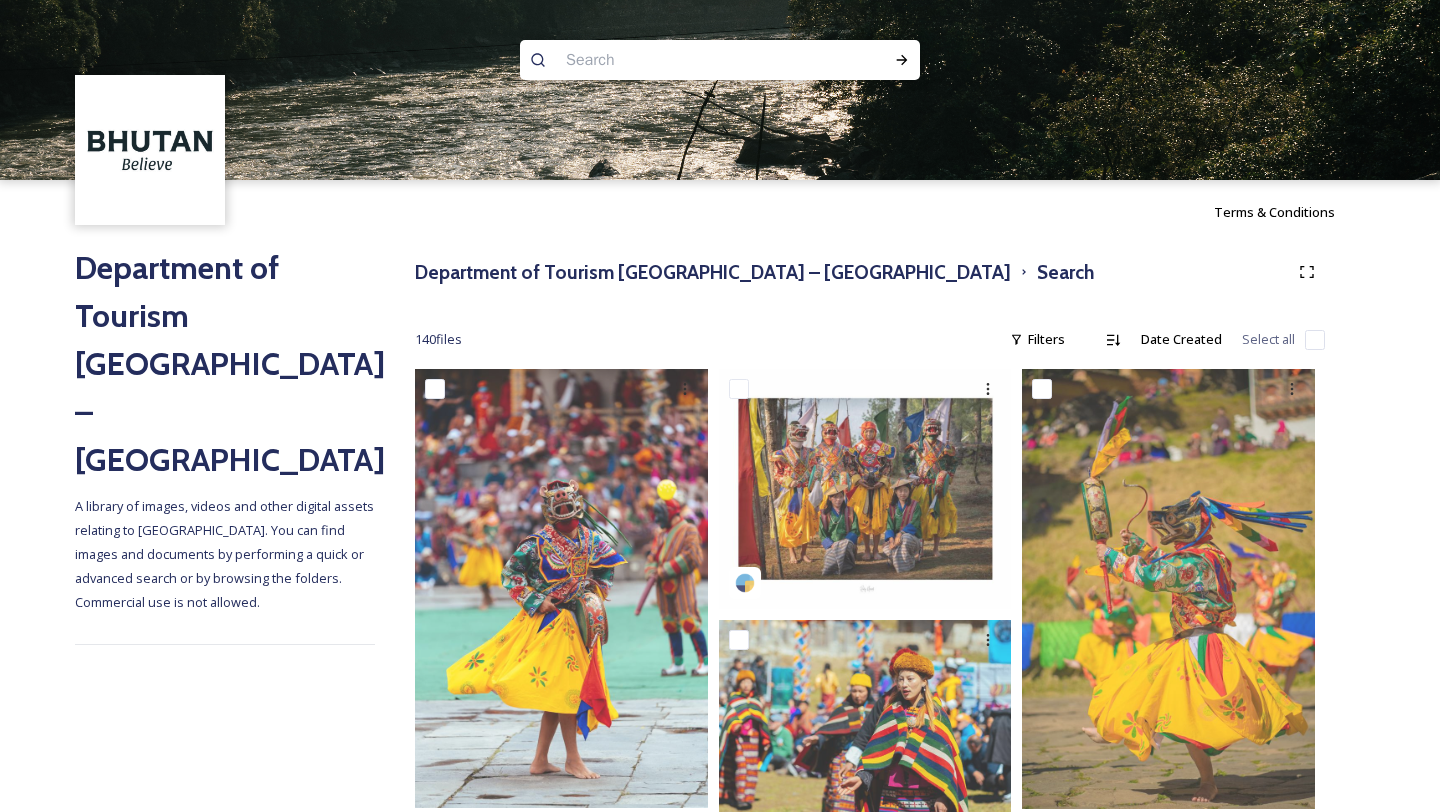 click at bounding box center [681, 60] 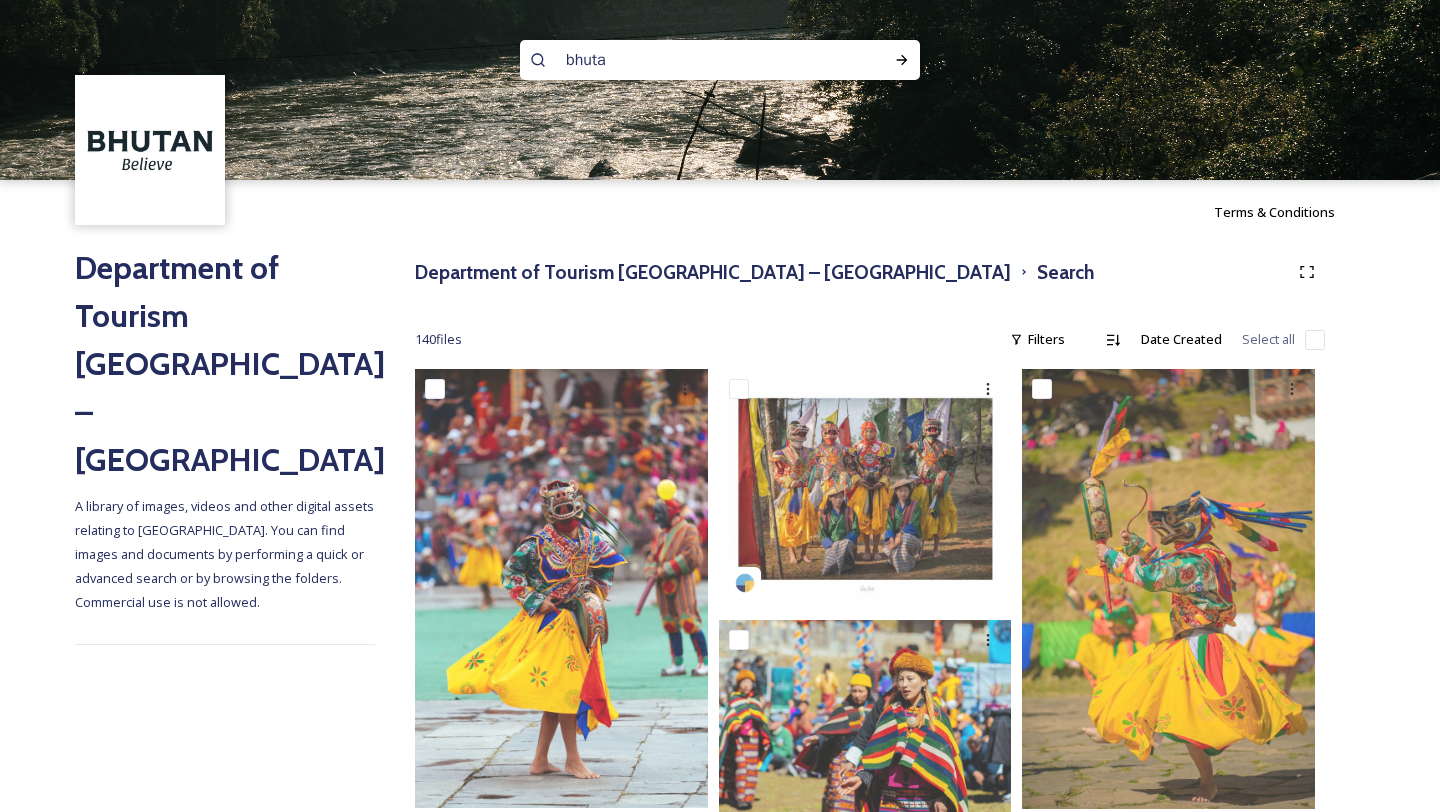 type on "[GEOGRAPHIC_DATA]" 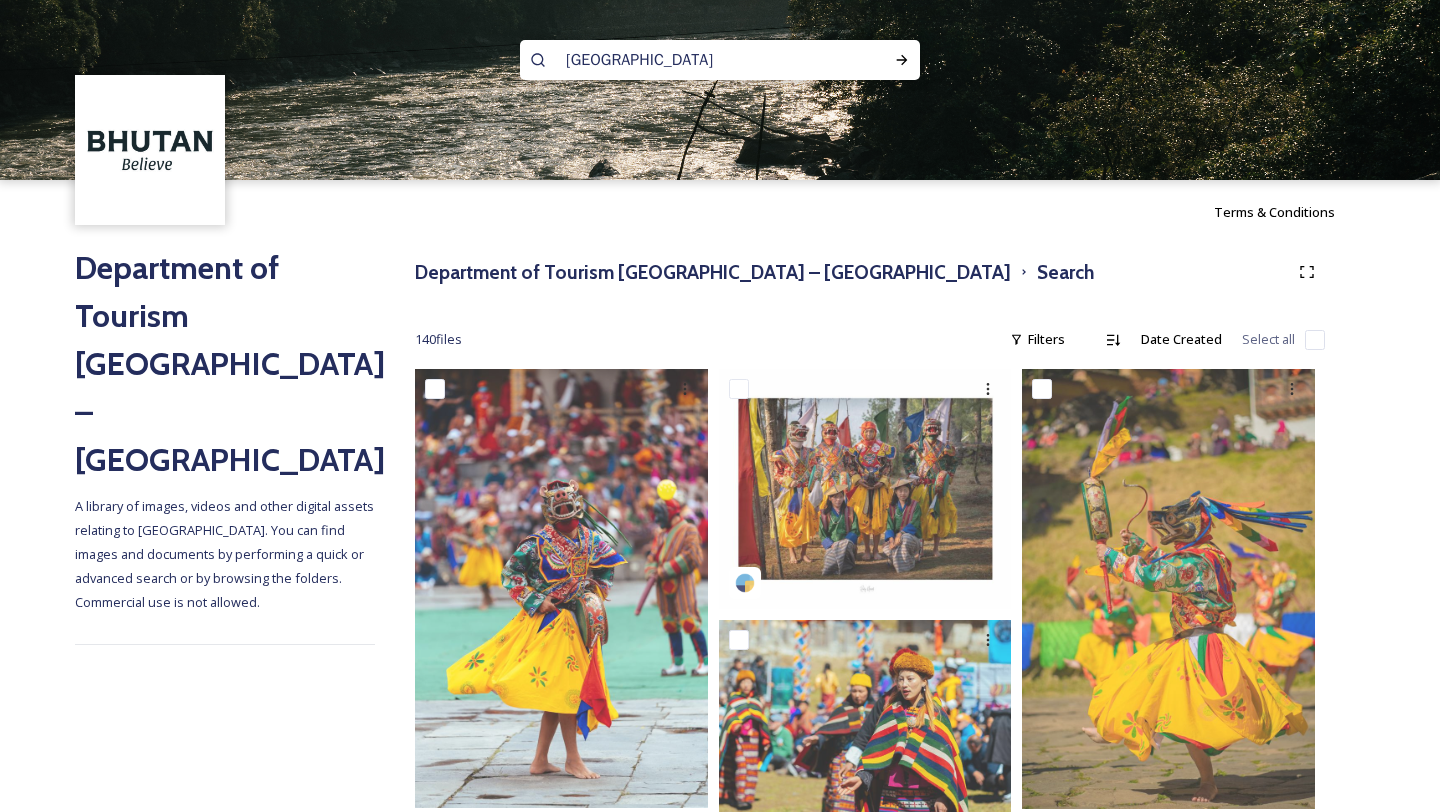 type 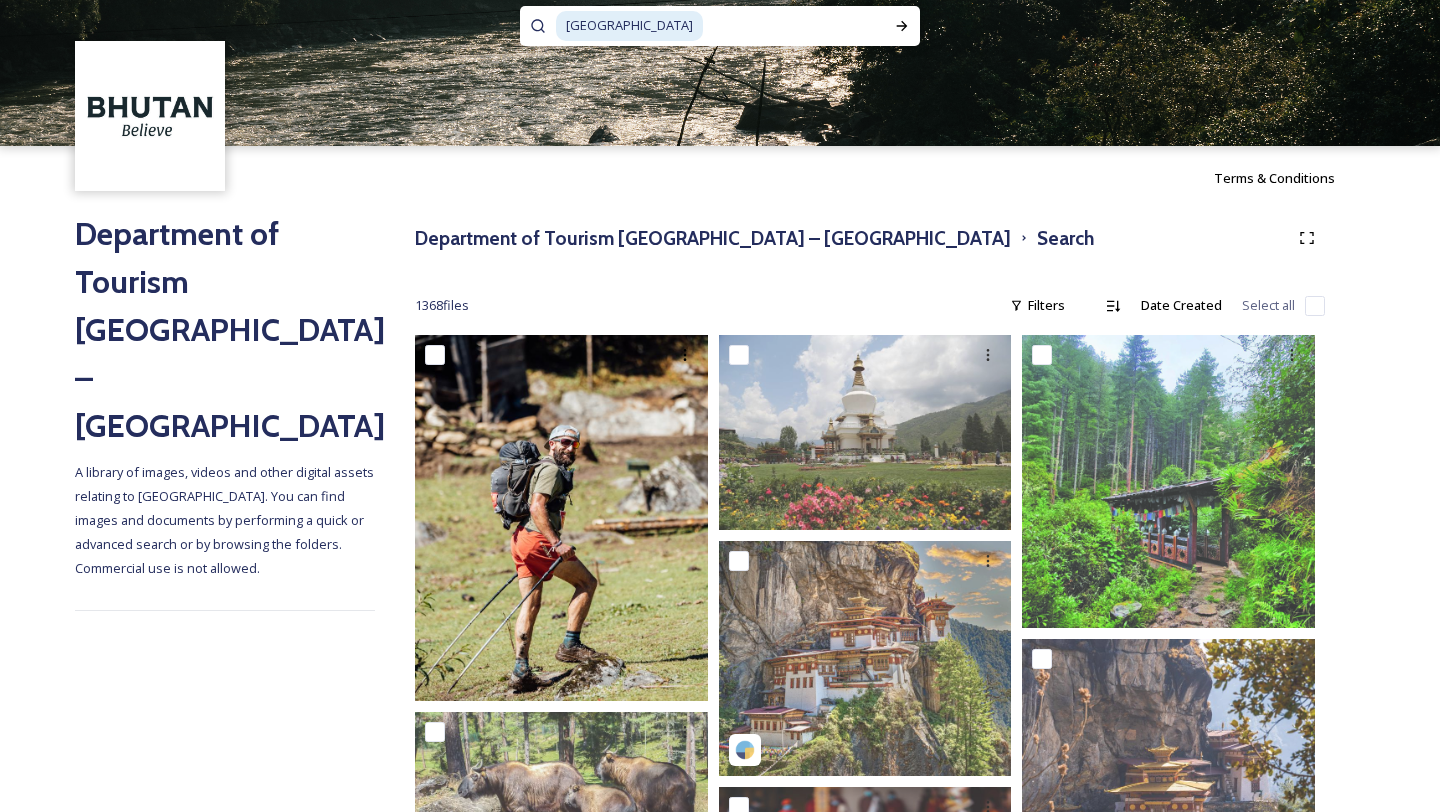 scroll, scrollTop: 0, scrollLeft: 0, axis: both 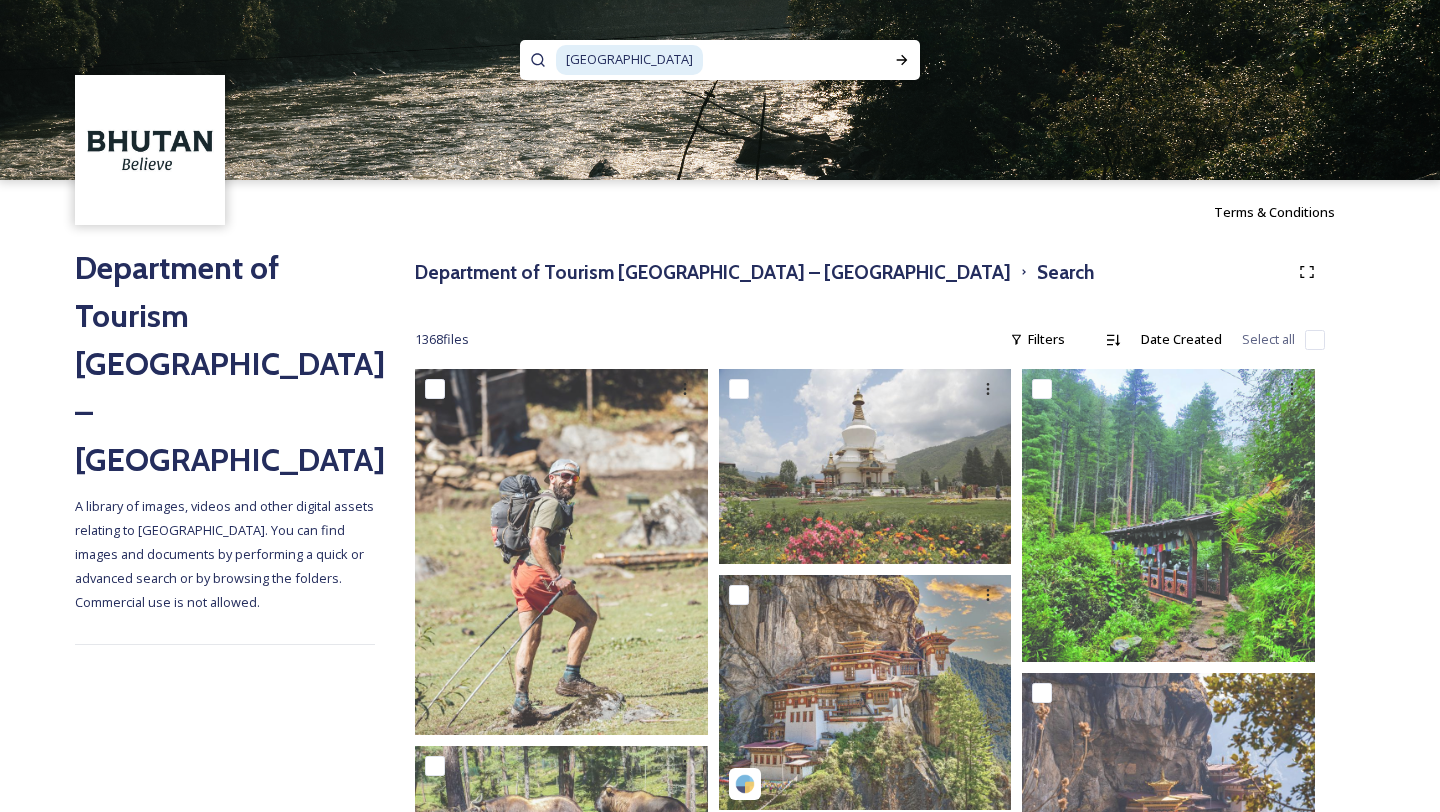click on "[GEOGRAPHIC_DATA]" at bounding box center [629, 59] 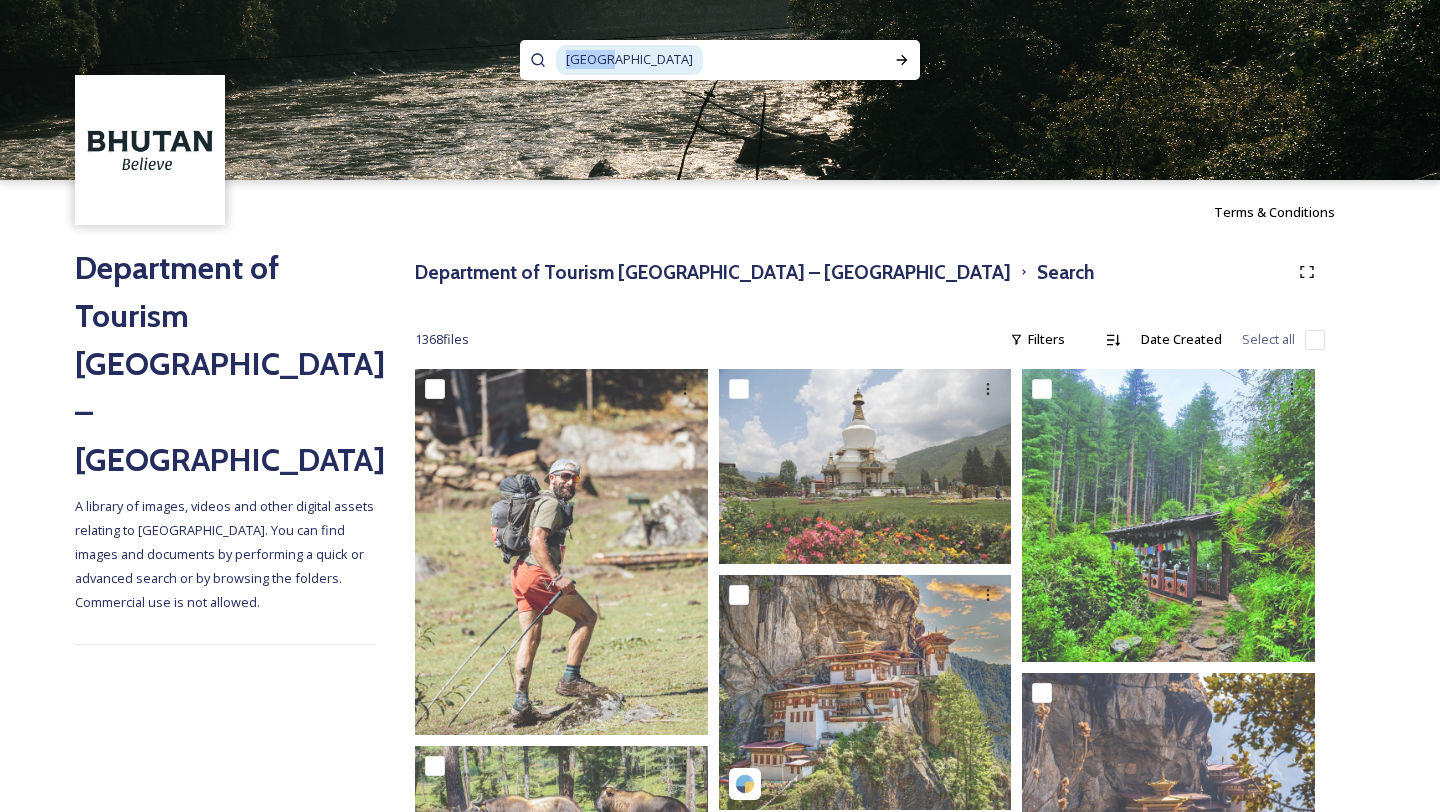 click on "[GEOGRAPHIC_DATA]" at bounding box center [629, 59] 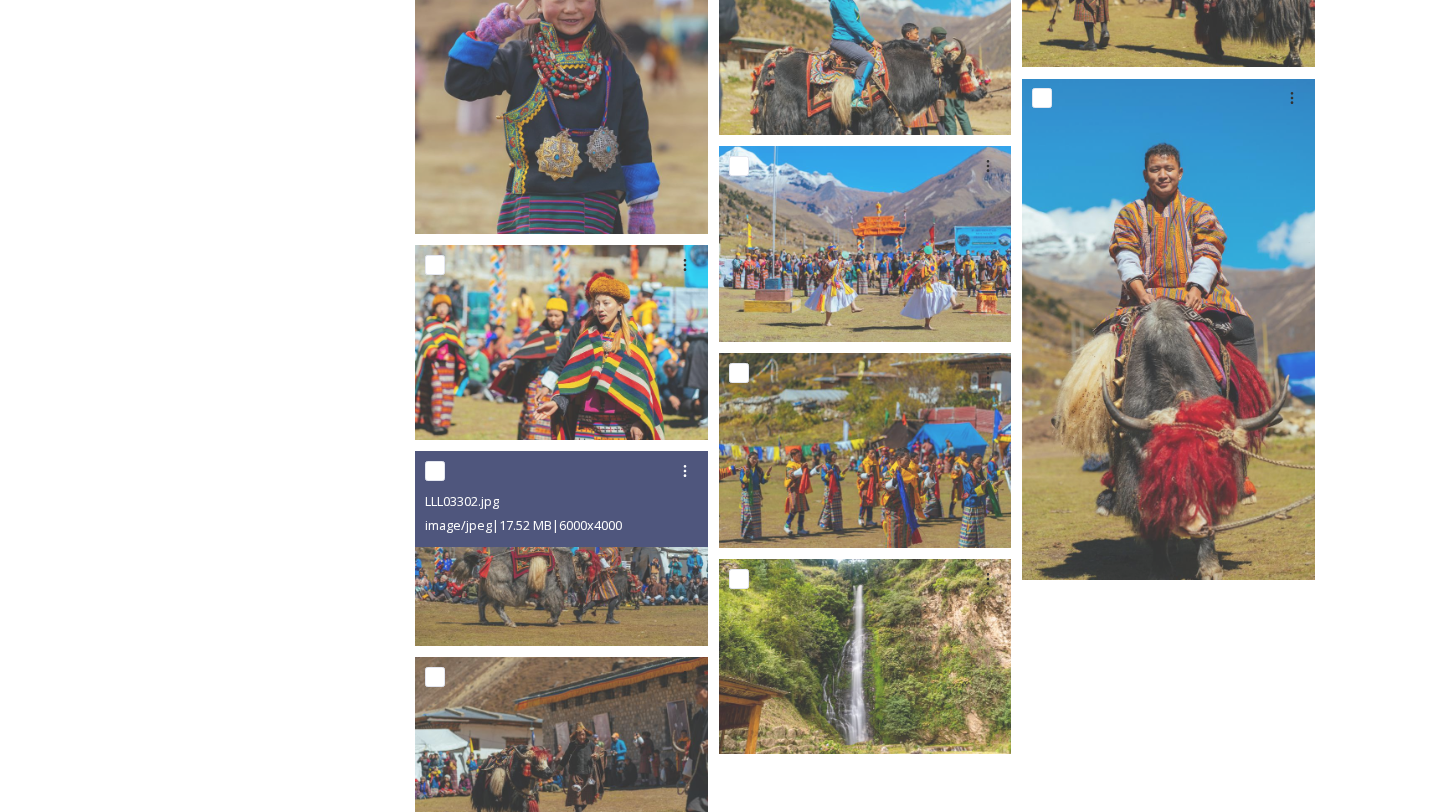 scroll, scrollTop: 1646, scrollLeft: 0, axis: vertical 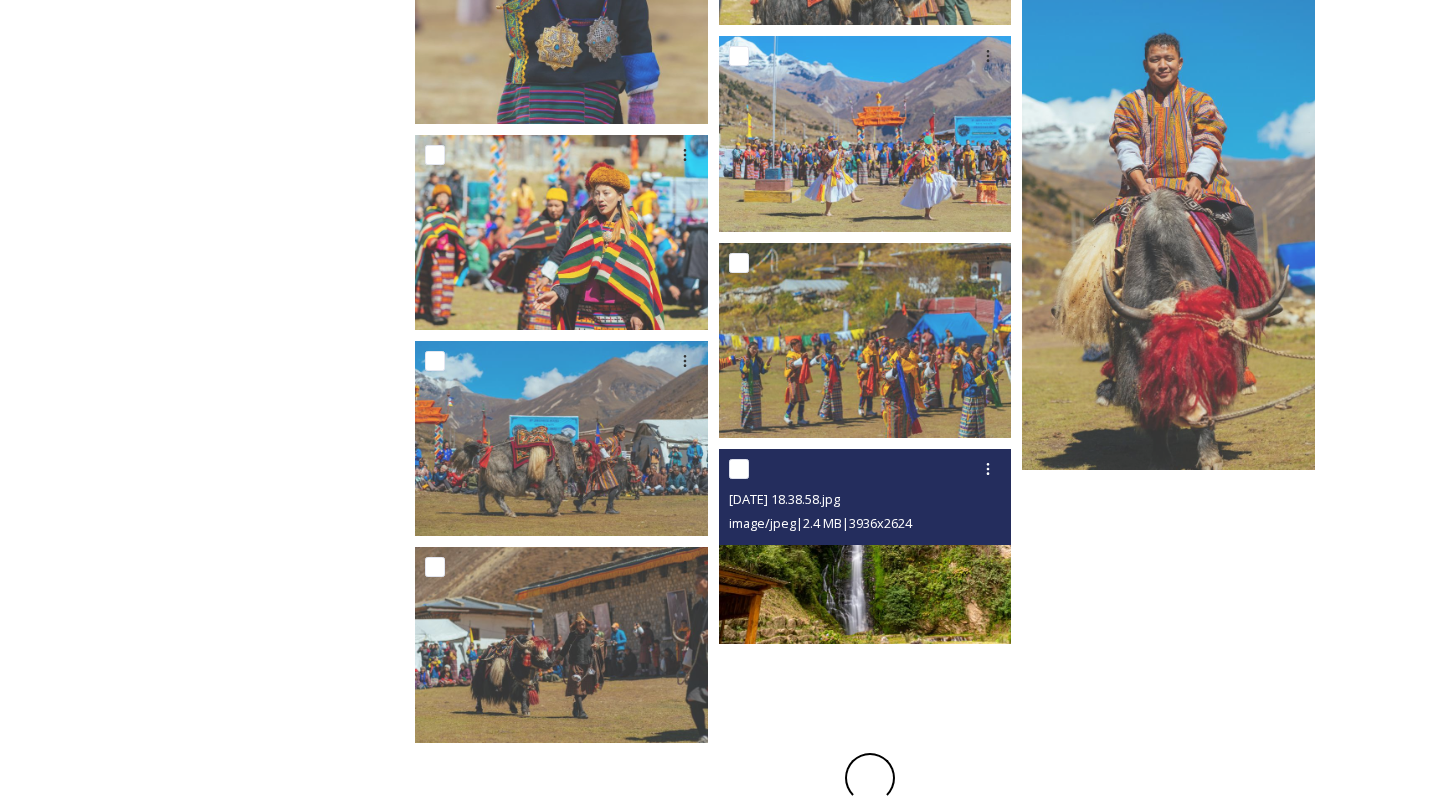 click at bounding box center (865, 546) 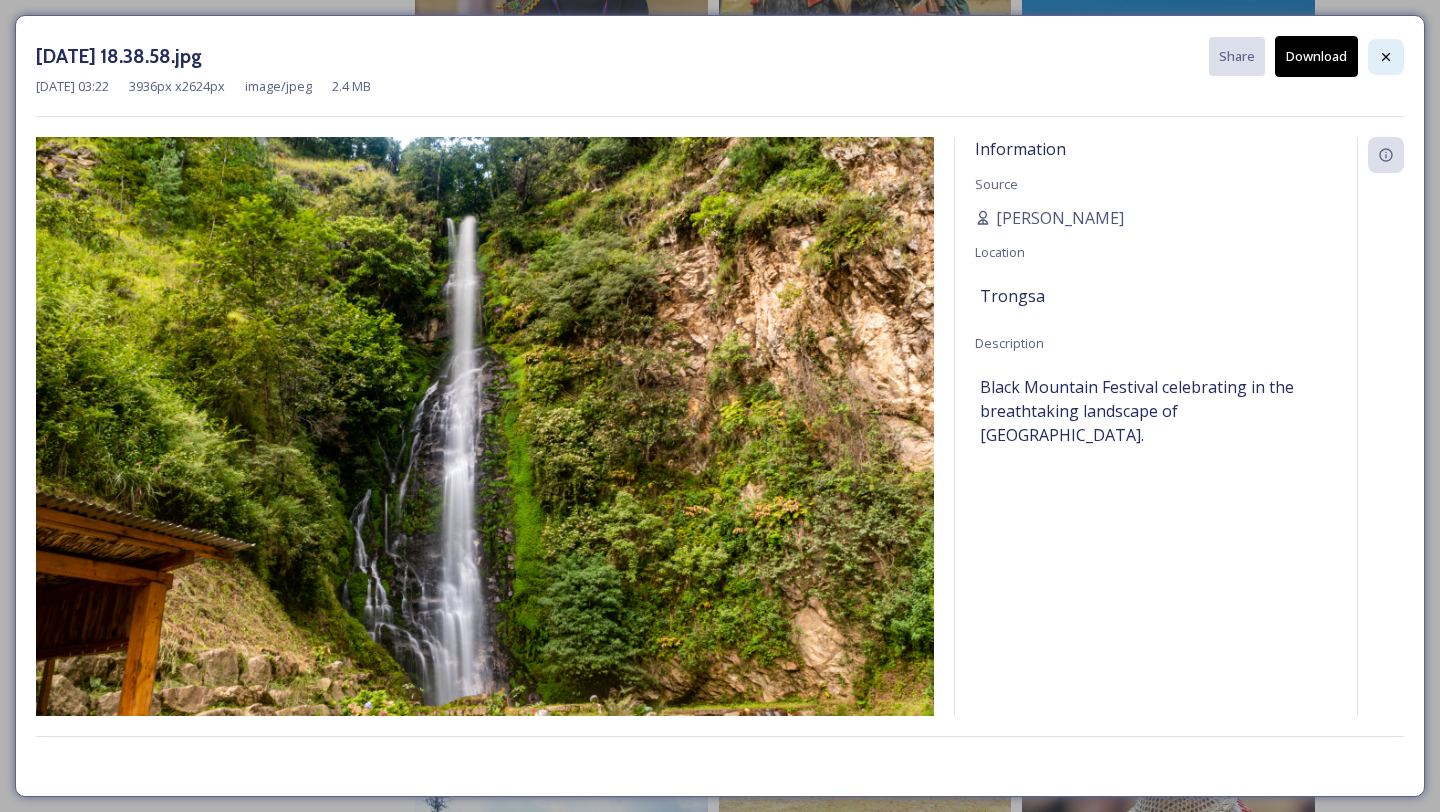 click 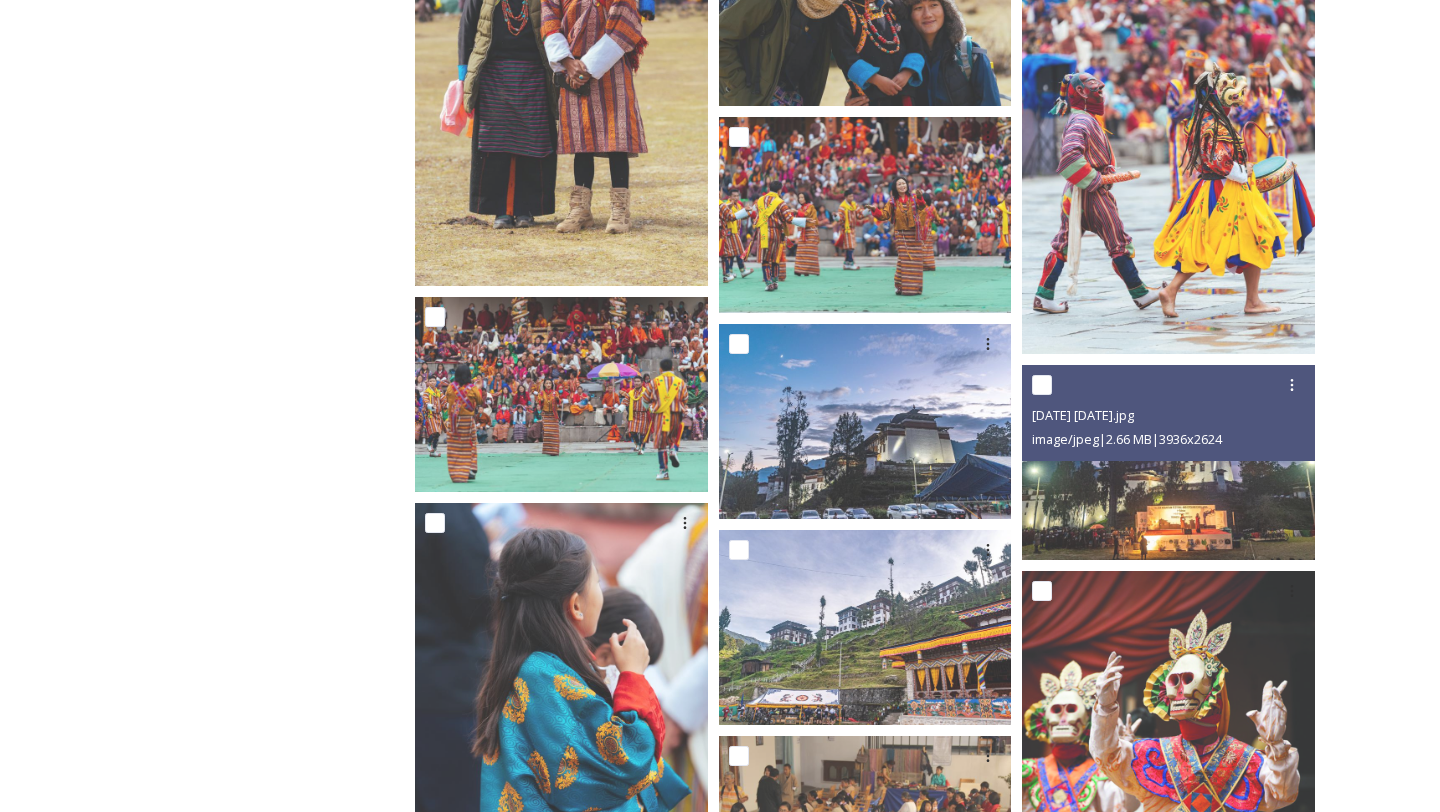 scroll, scrollTop: 3936, scrollLeft: 0, axis: vertical 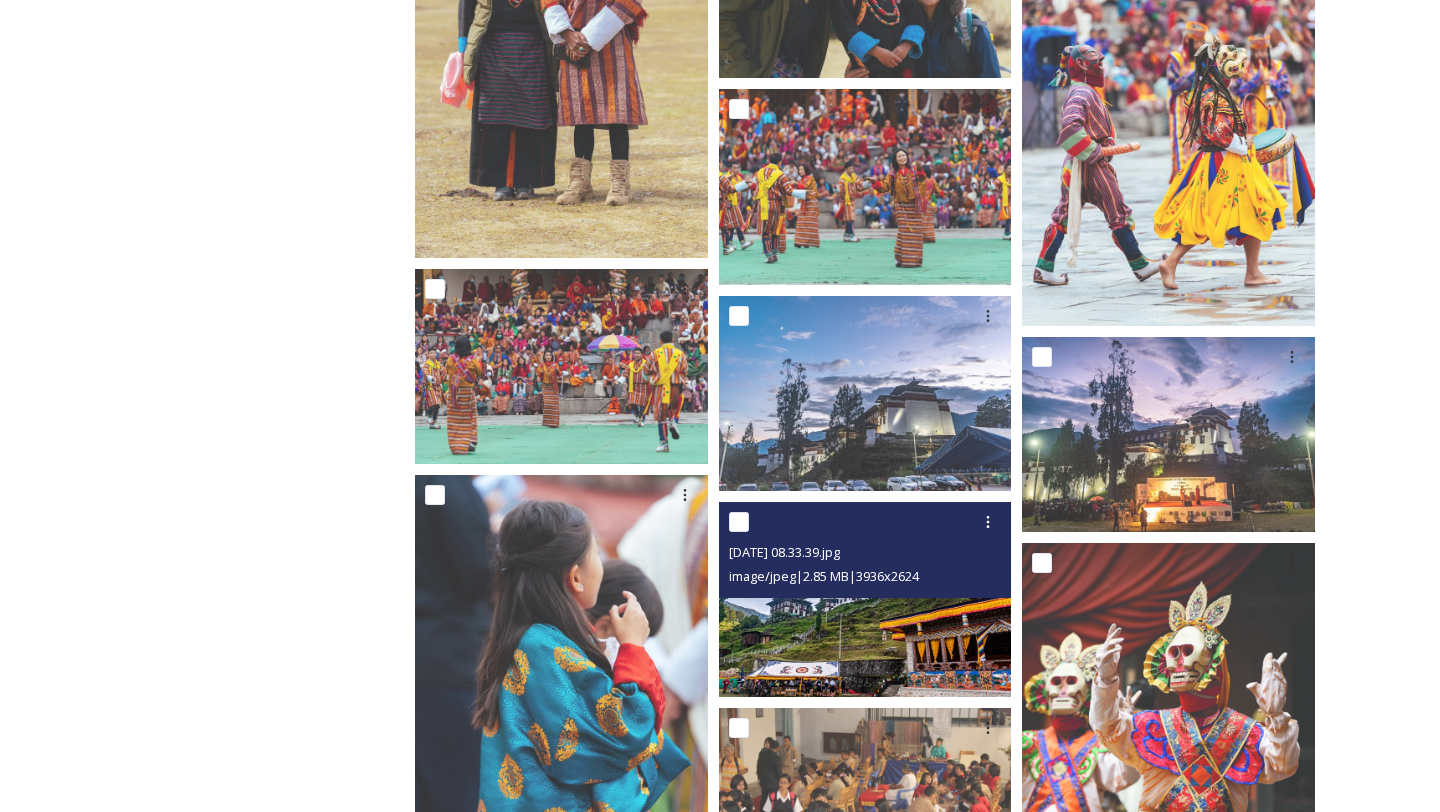 click at bounding box center (865, 599) 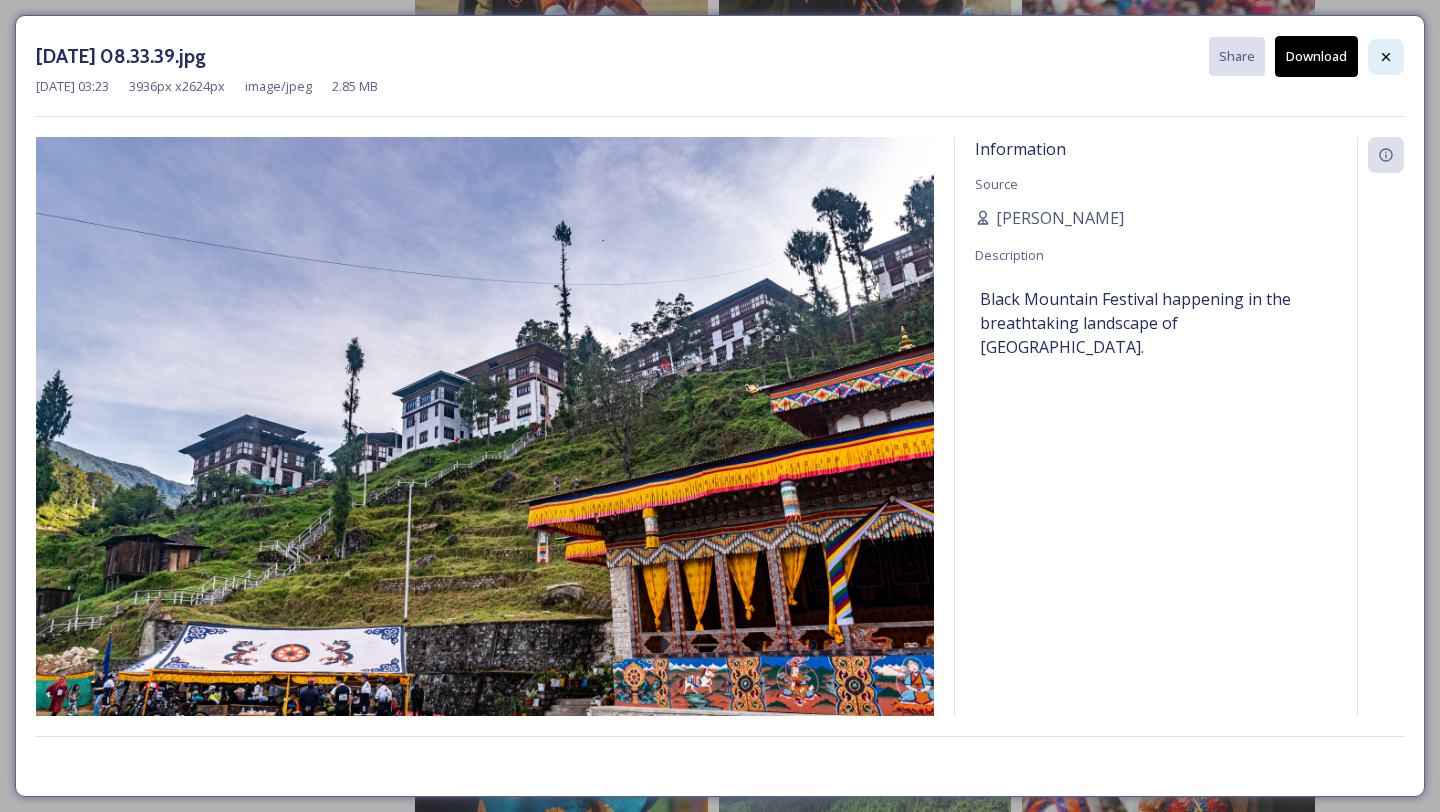 click at bounding box center [1386, 57] 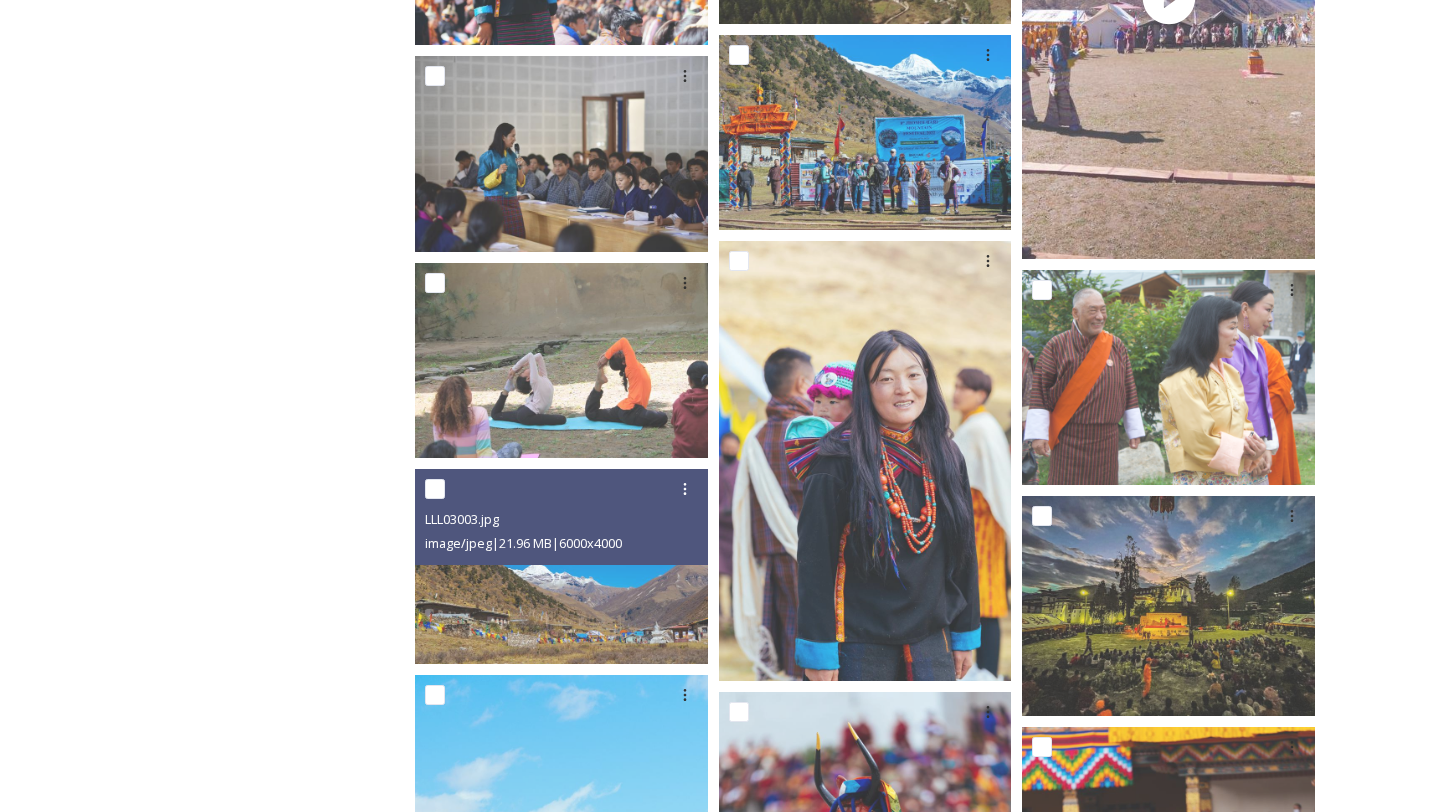 scroll, scrollTop: 11388, scrollLeft: 0, axis: vertical 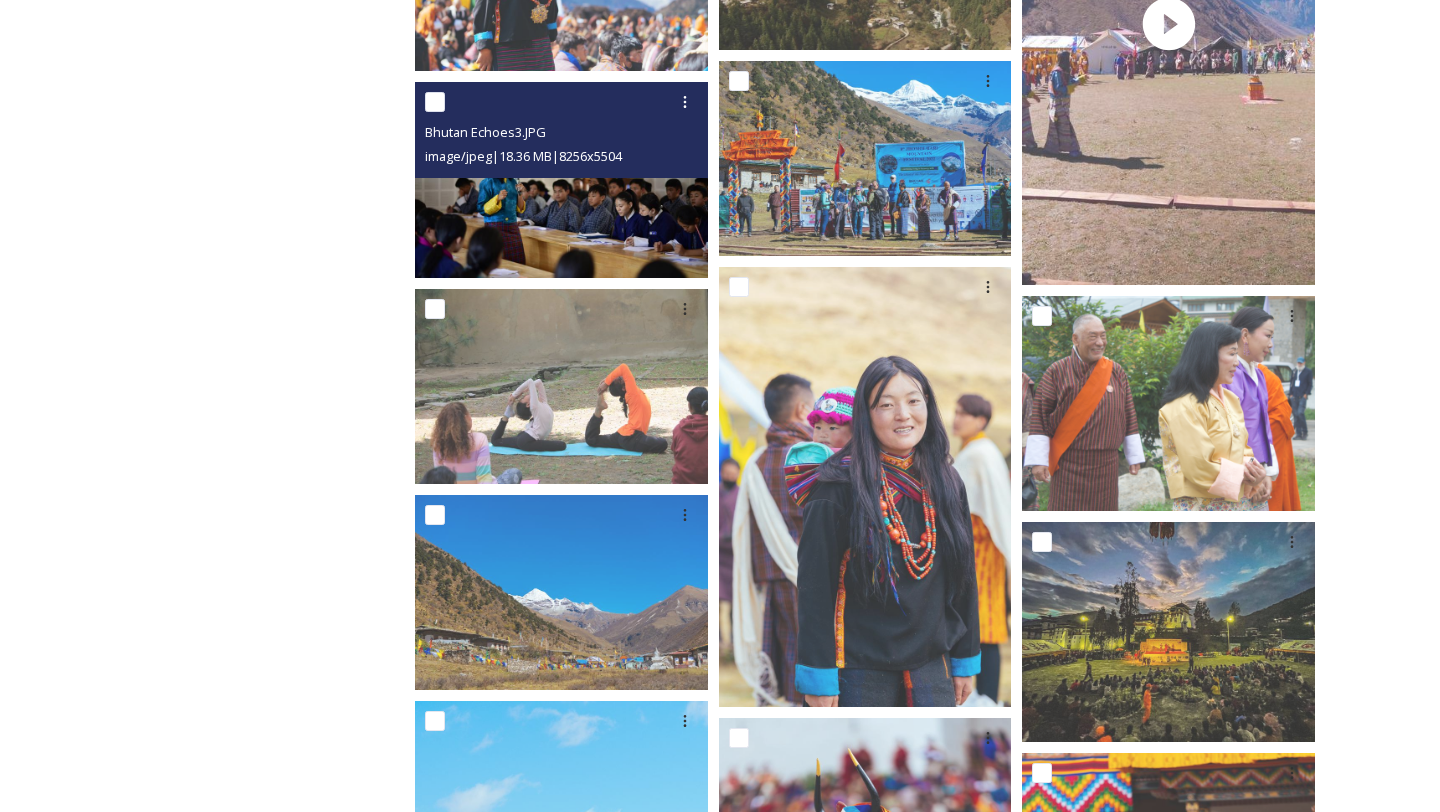 click at bounding box center (561, 179) 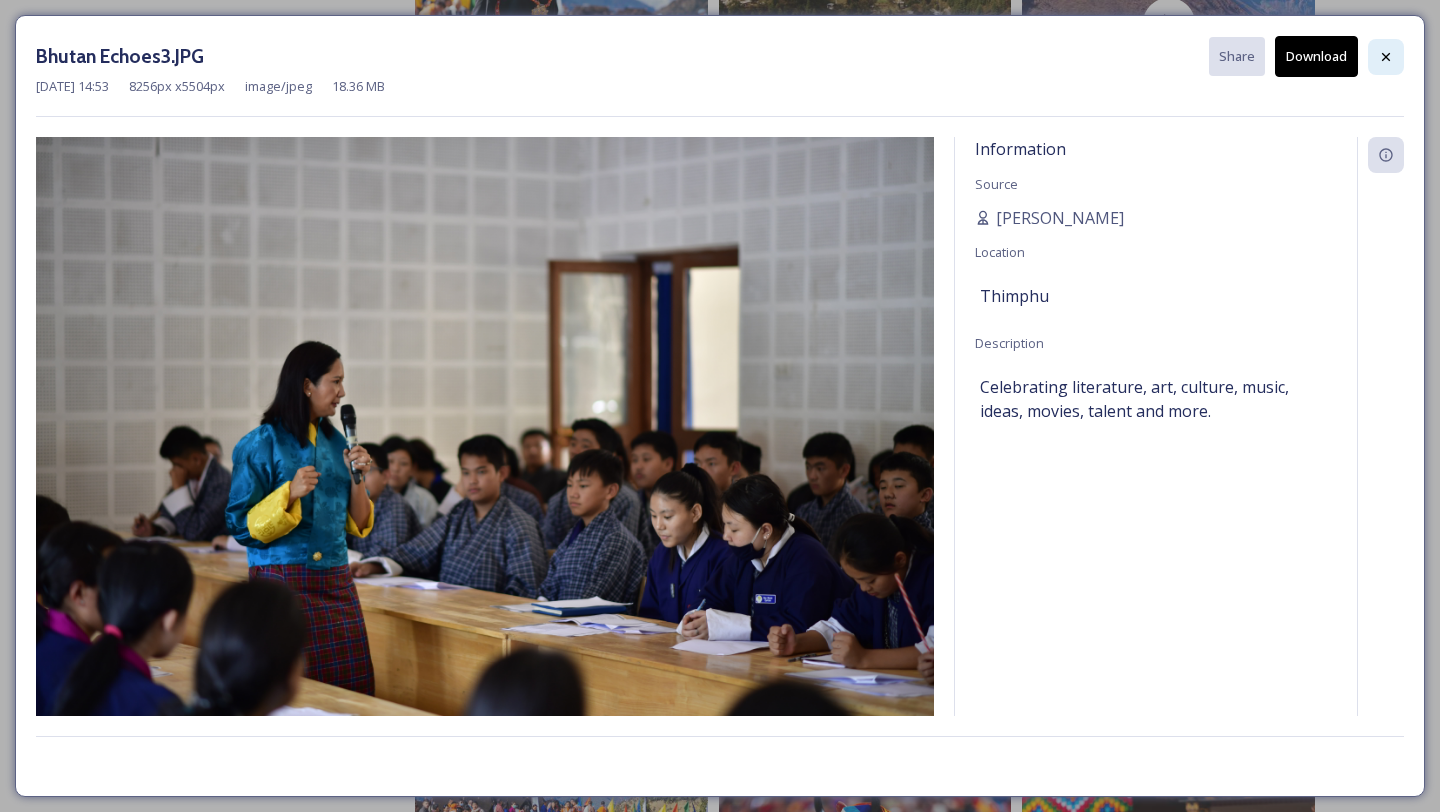 click at bounding box center [1386, 57] 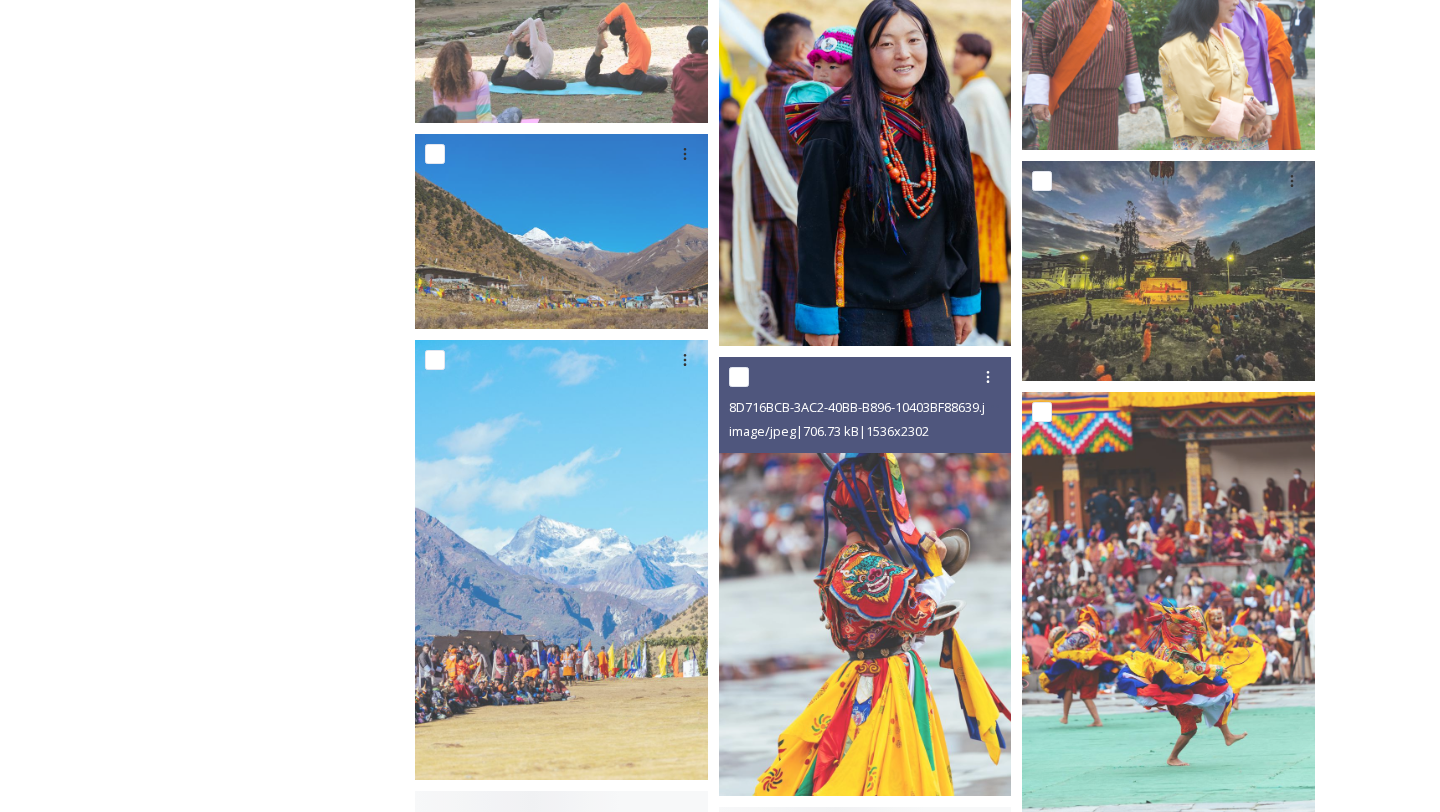scroll, scrollTop: 11765, scrollLeft: 0, axis: vertical 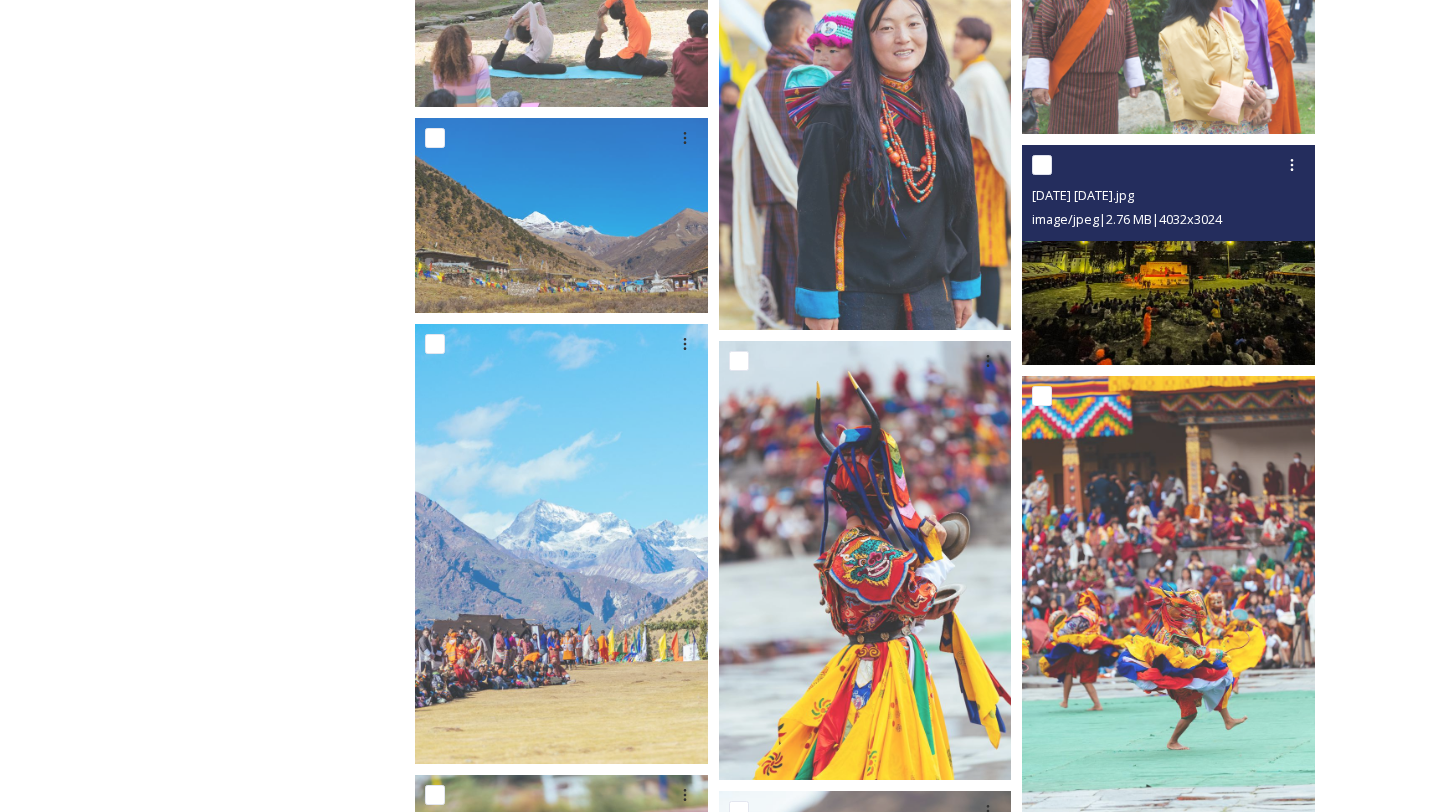 click at bounding box center [1168, 255] 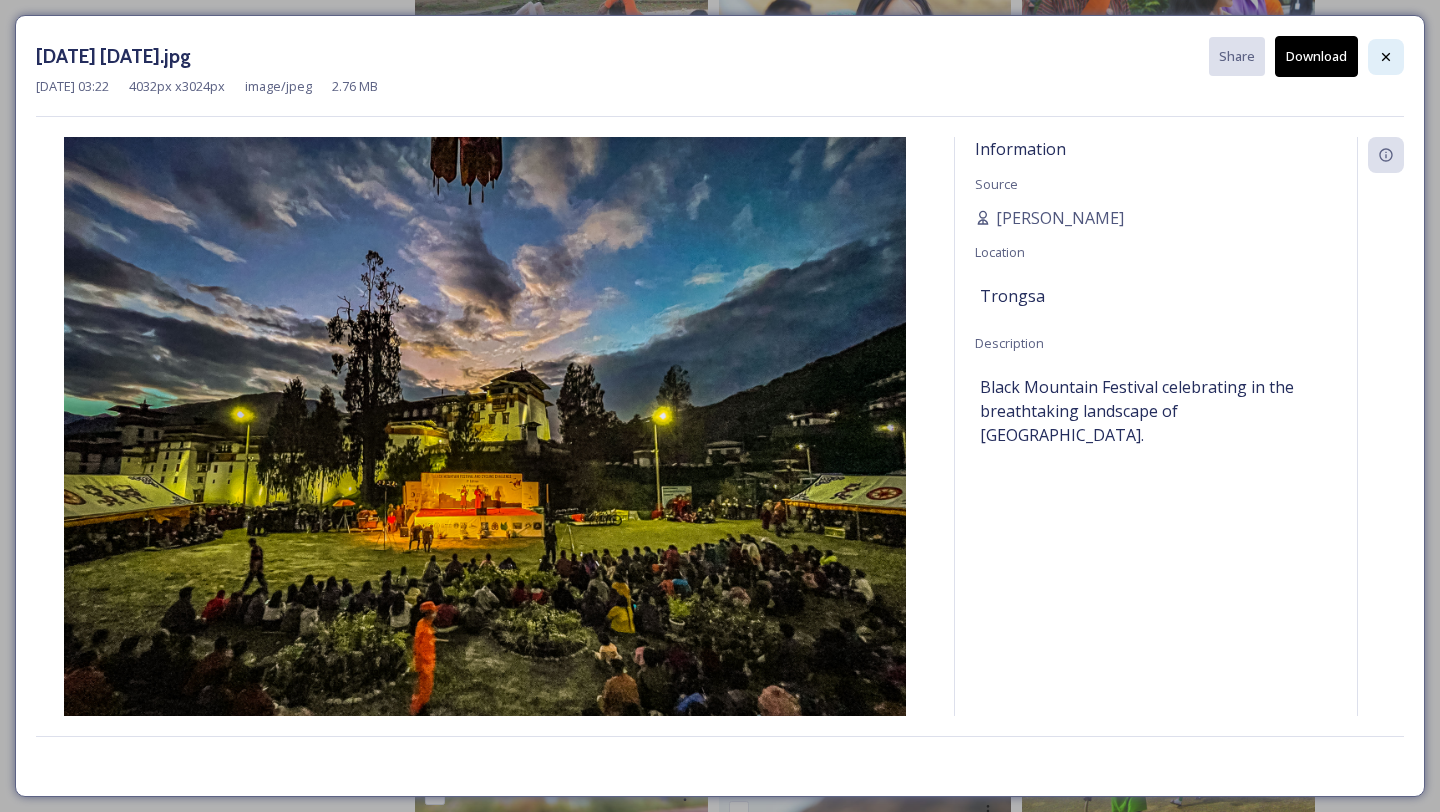 click 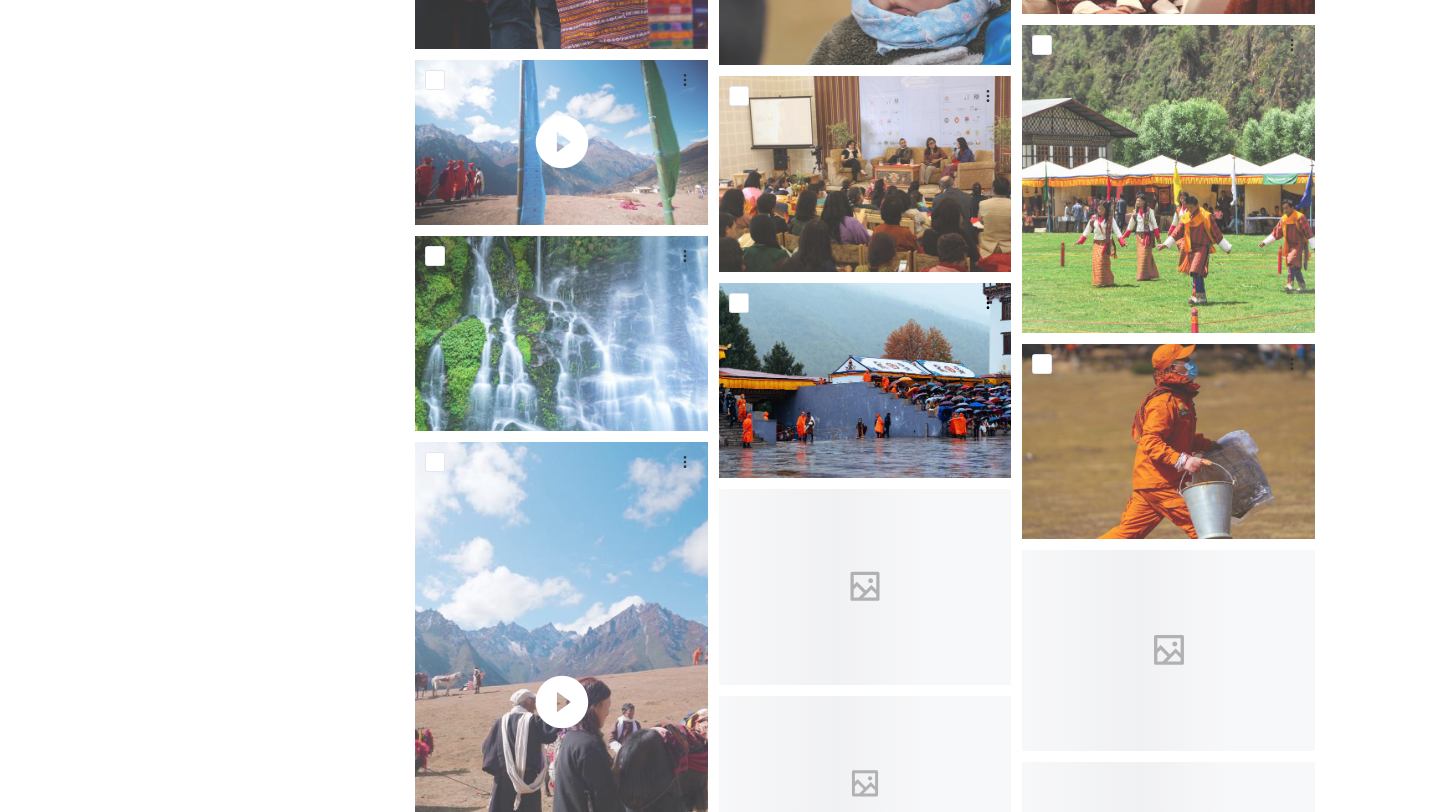 scroll, scrollTop: 13617, scrollLeft: 0, axis: vertical 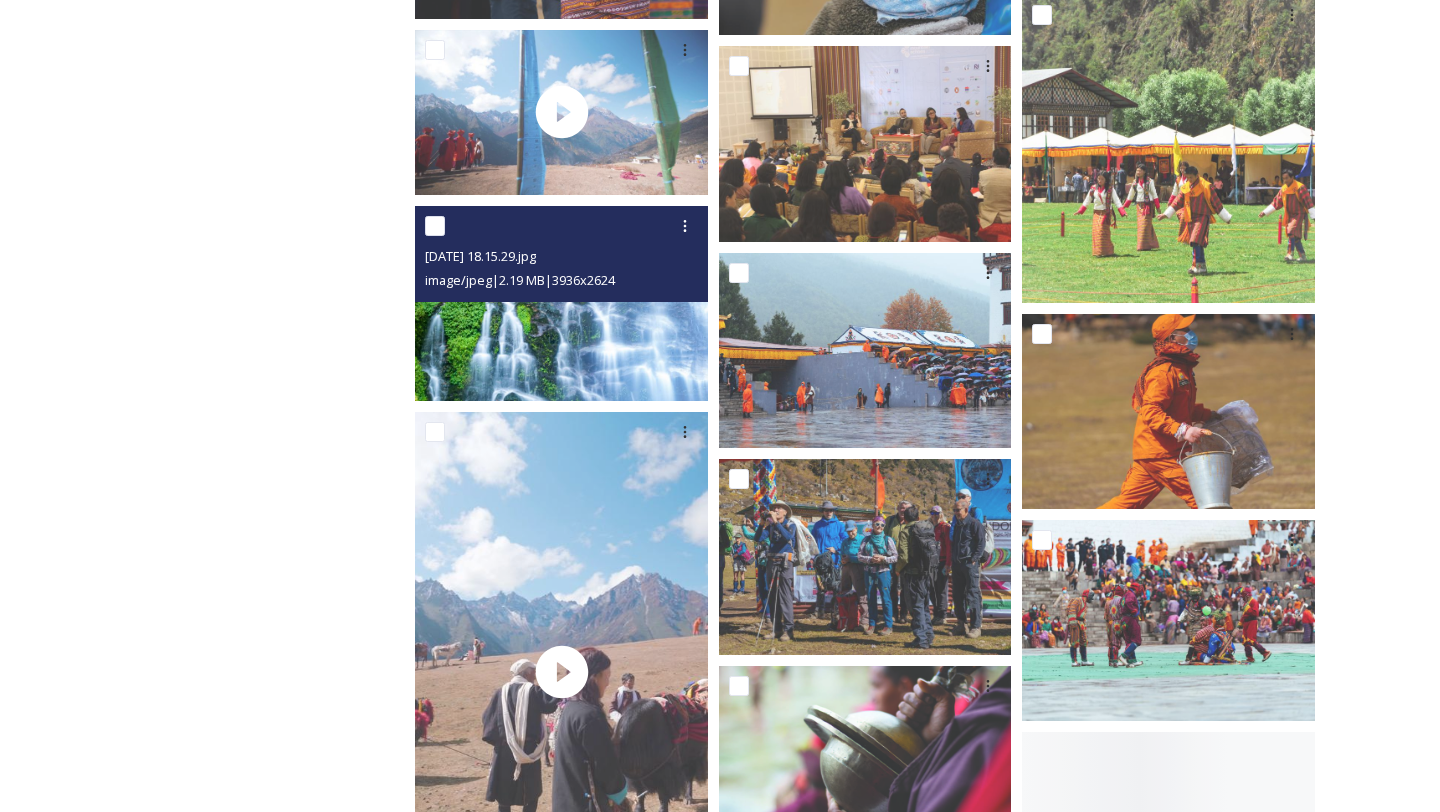 click at bounding box center [561, 303] 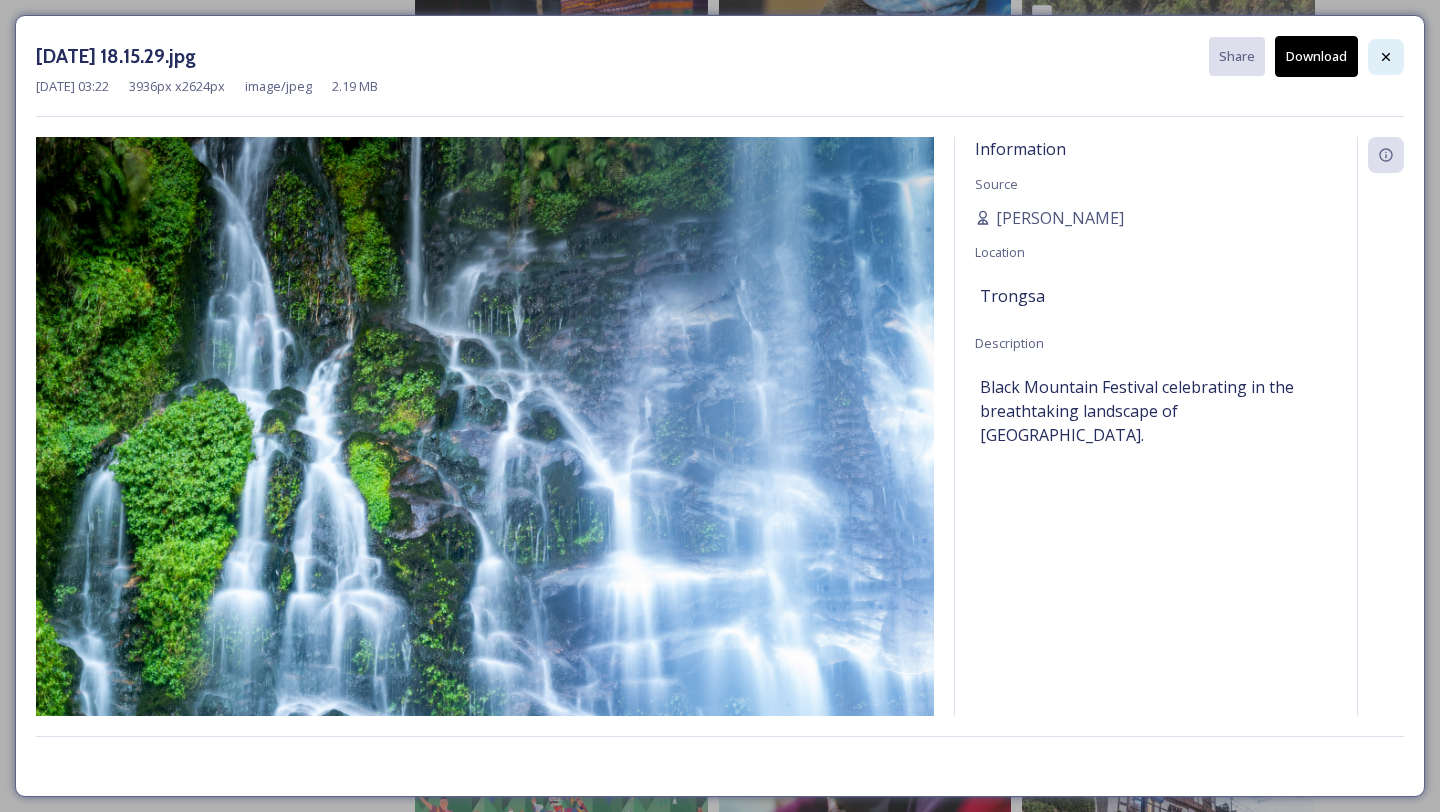 click 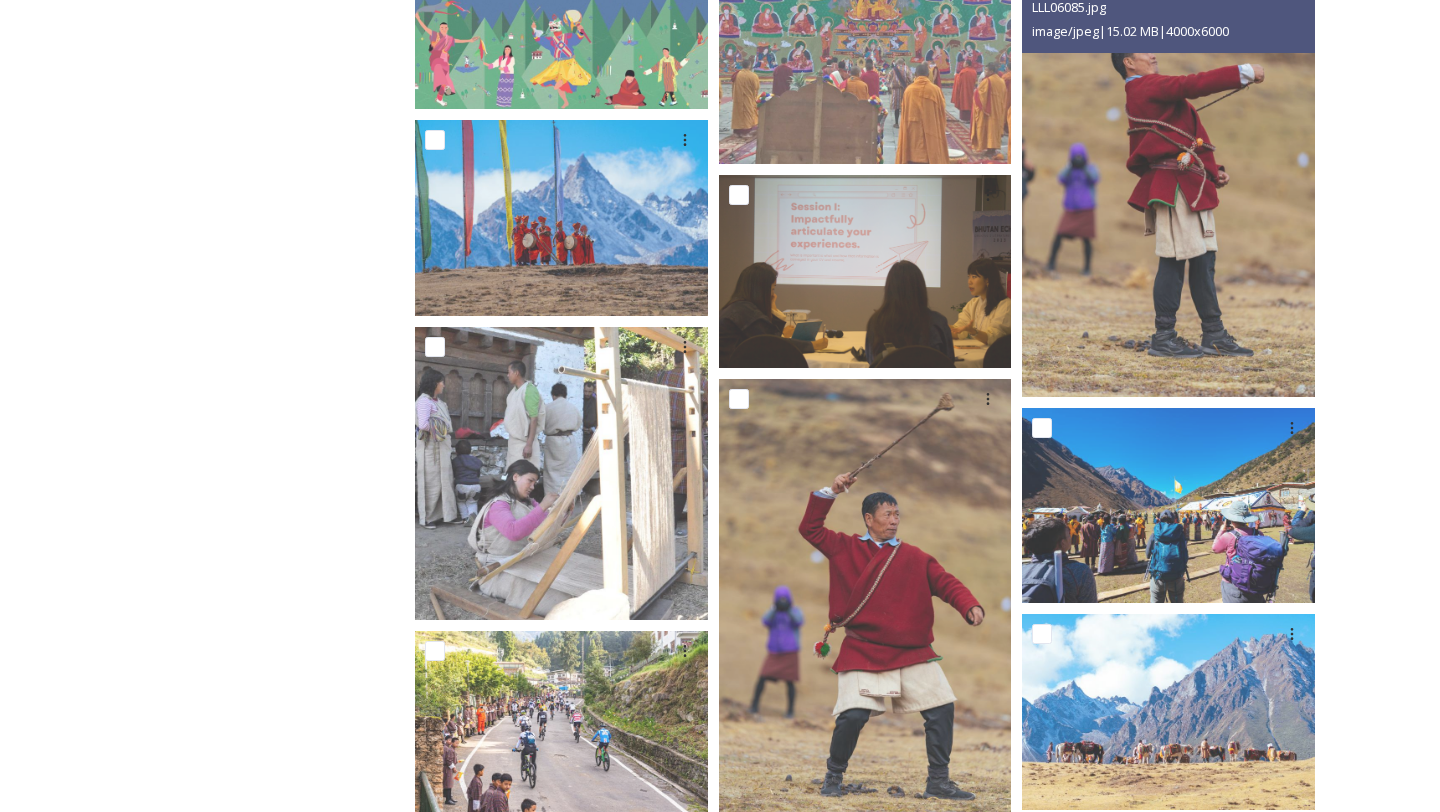 scroll, scrollTop: 14597, scrollLeft: 0, axis: vertical 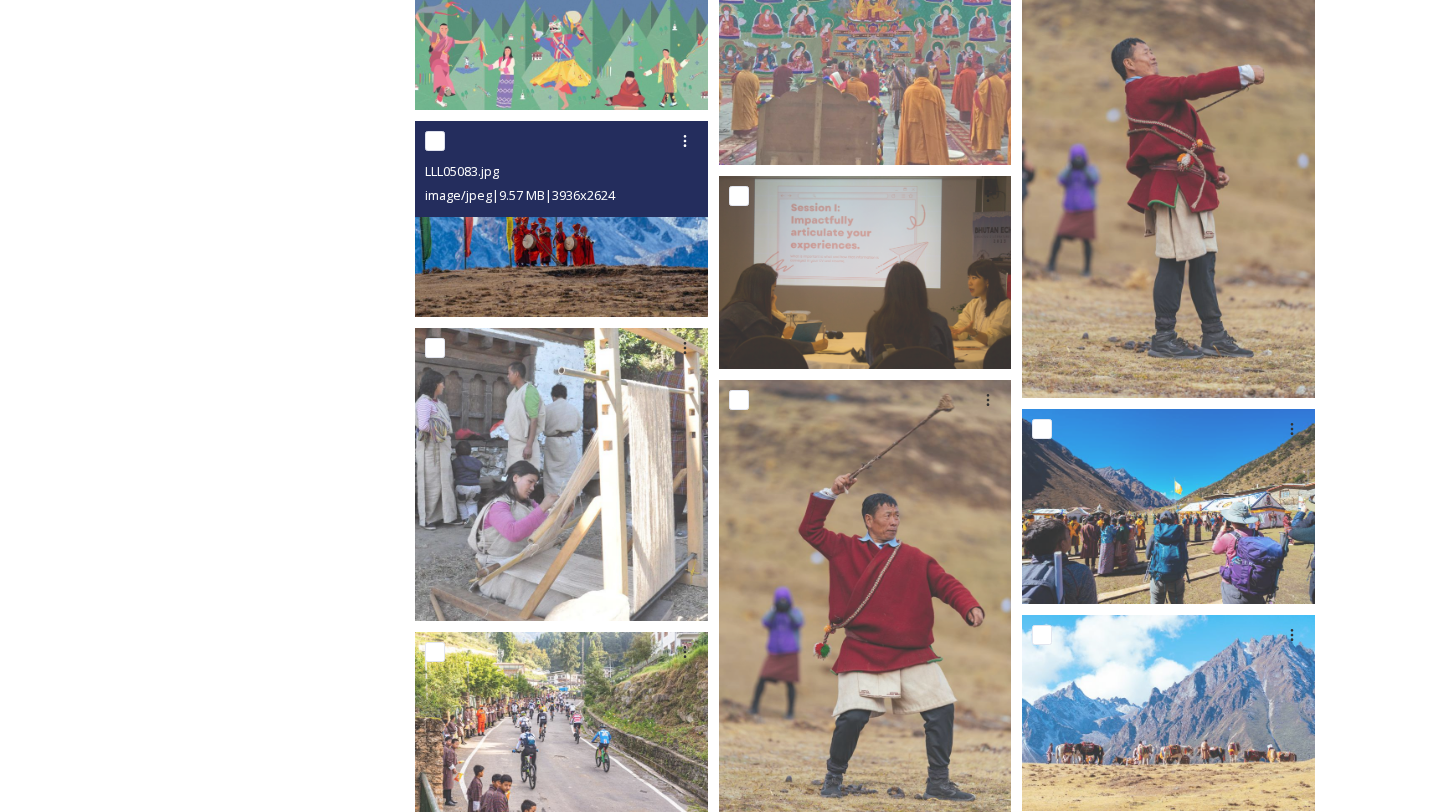 click at bounding box center [561, 218] 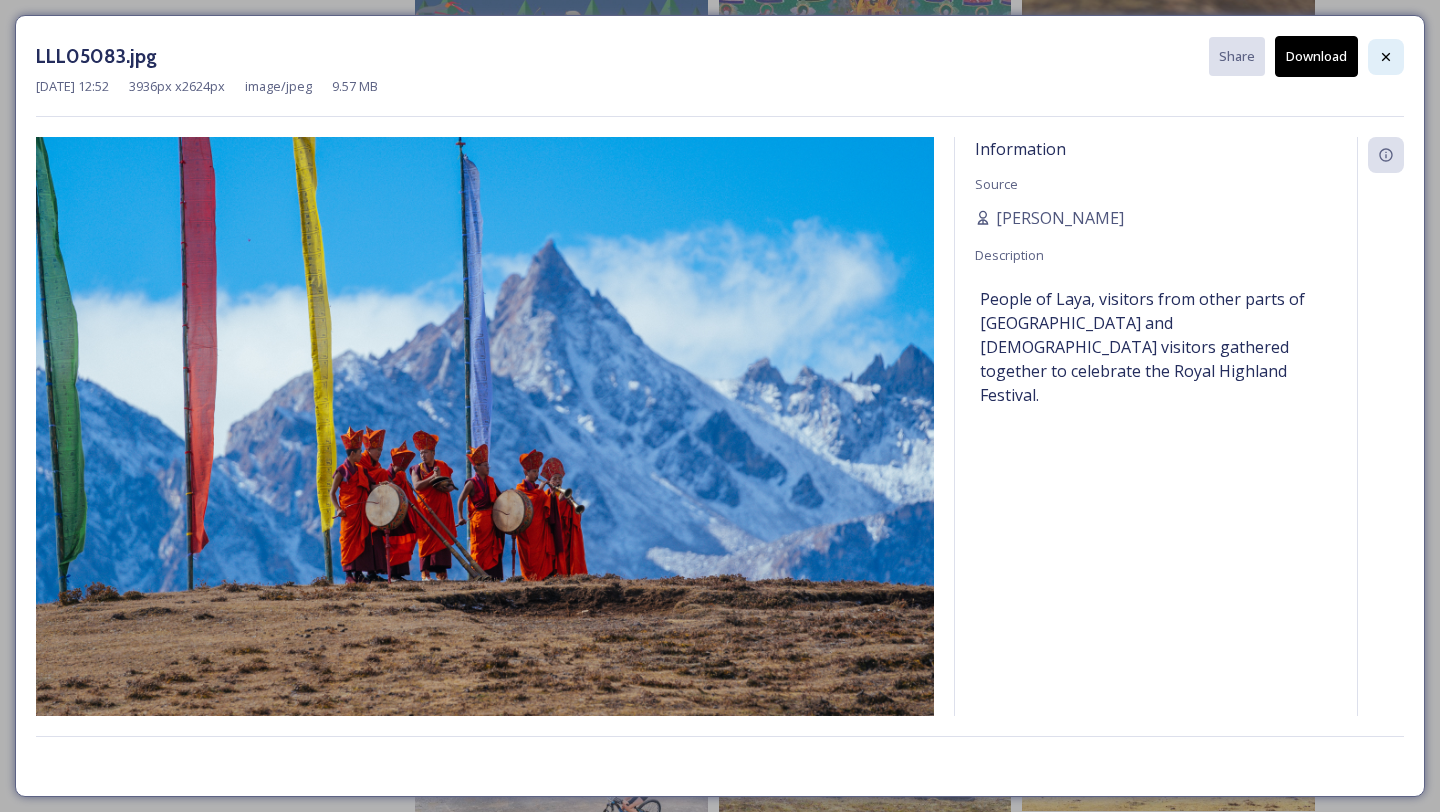 click 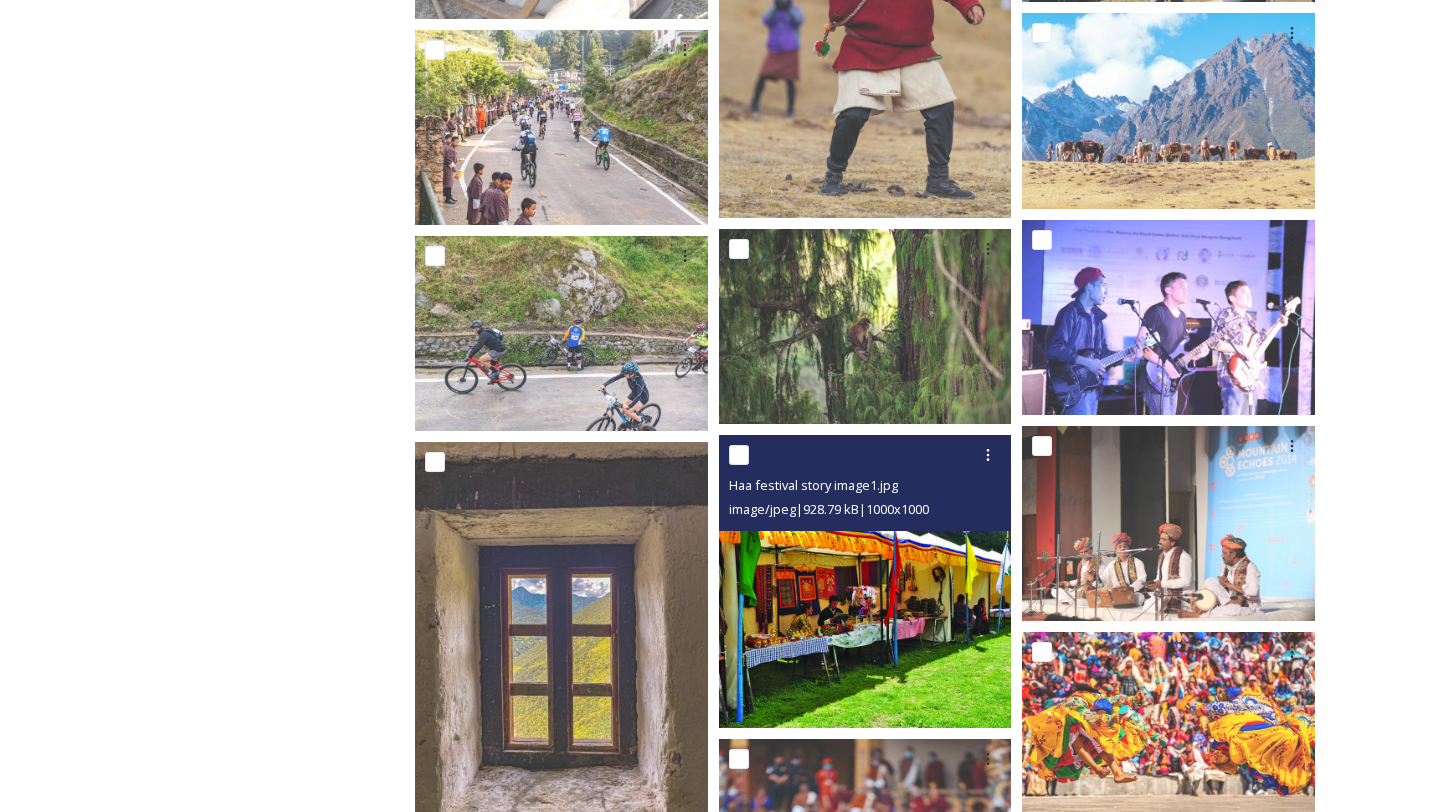 scroll, scrollTop: 15220, scrollLeft: 0, axis: vertical 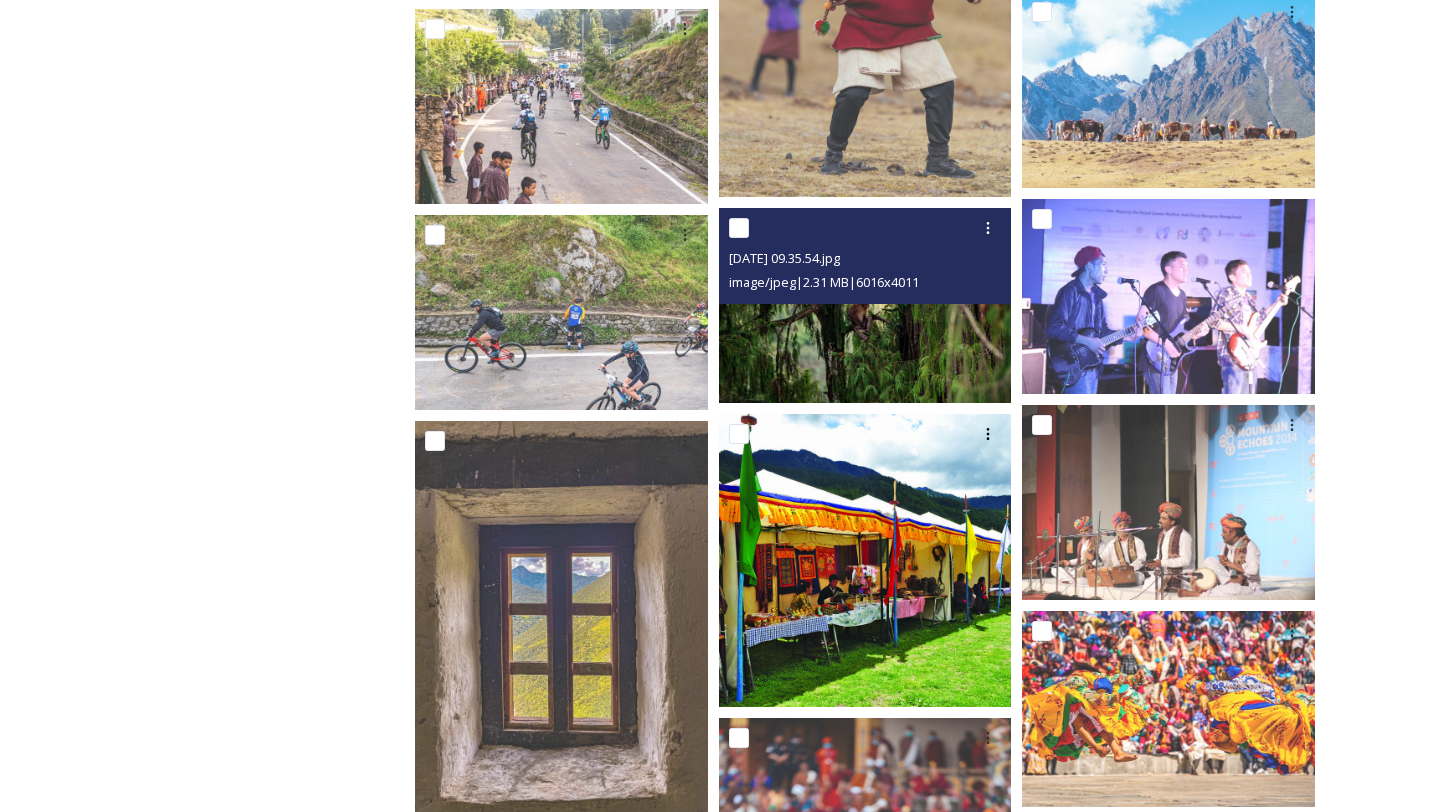 click at bounding box center [865, 305] 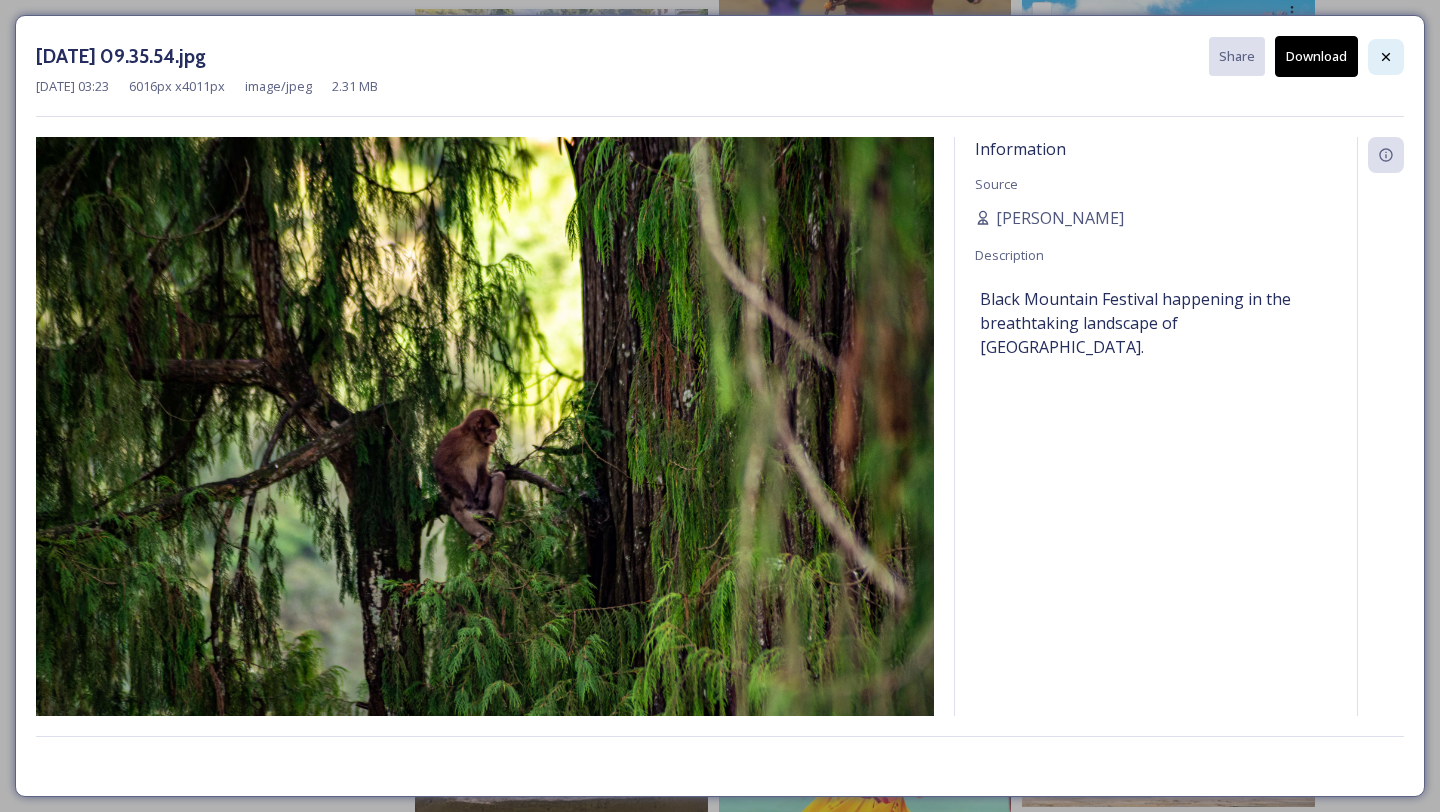 click 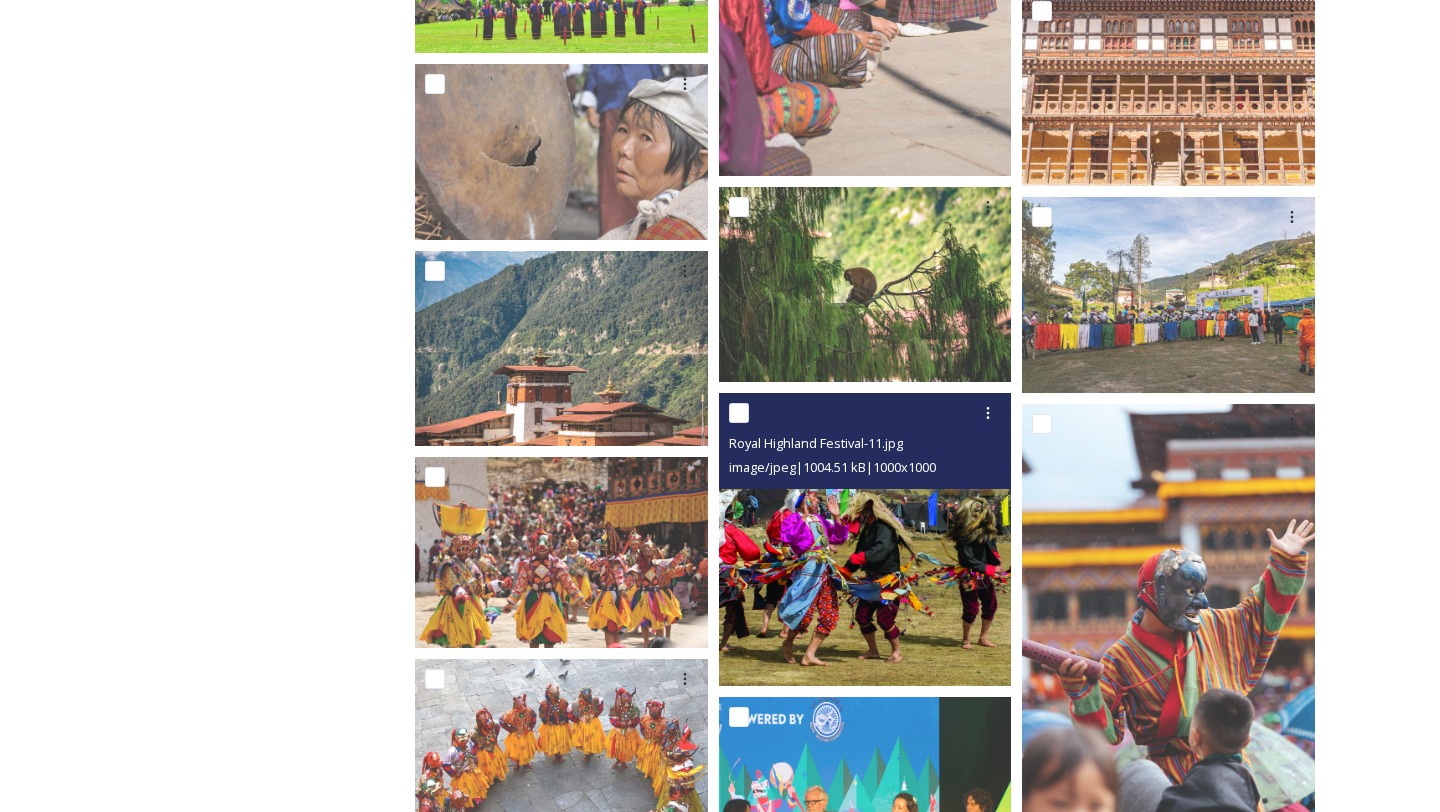 scroll, scrollTop: 16735, scrollLeft: 0, axis: vertical 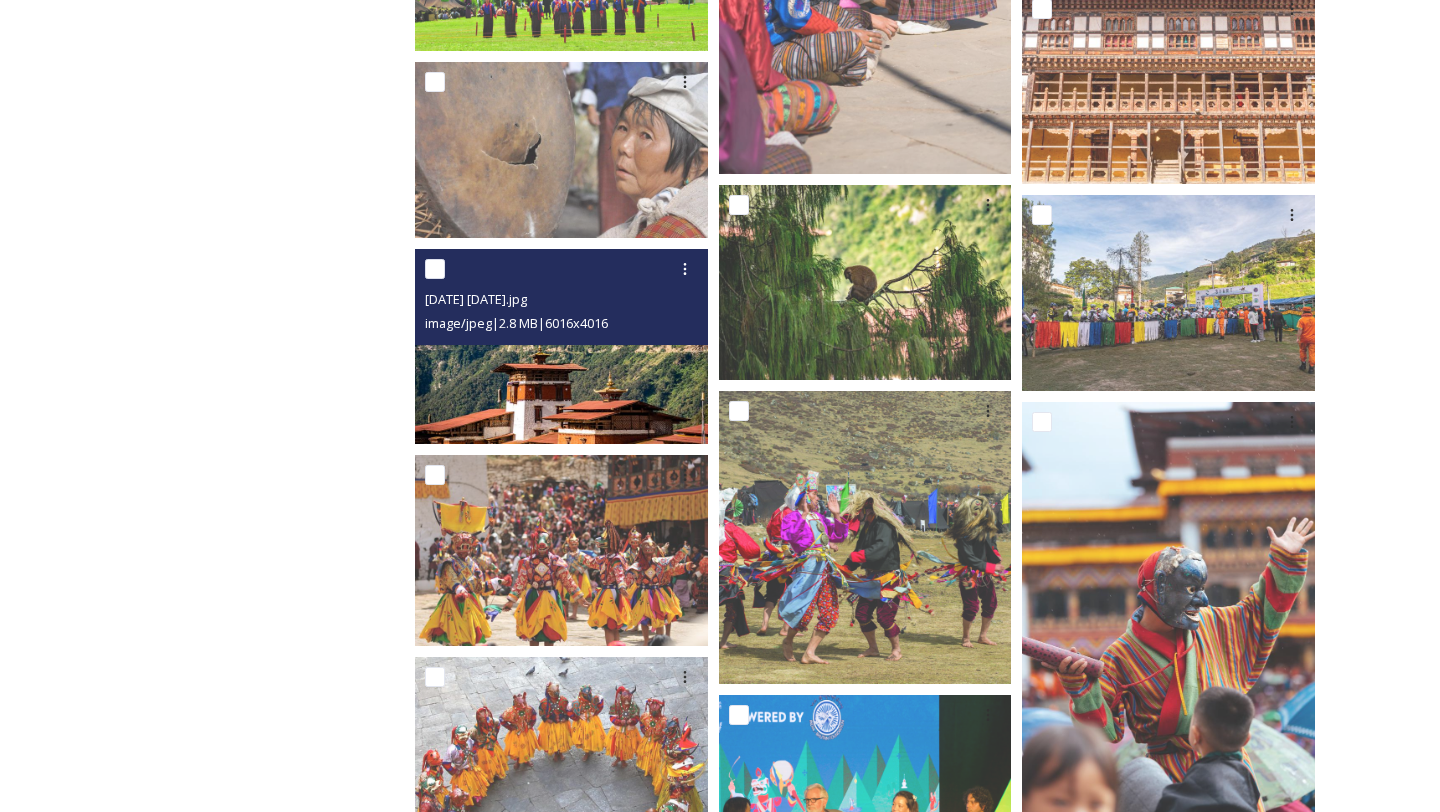 click at bounding box center [561, 346] 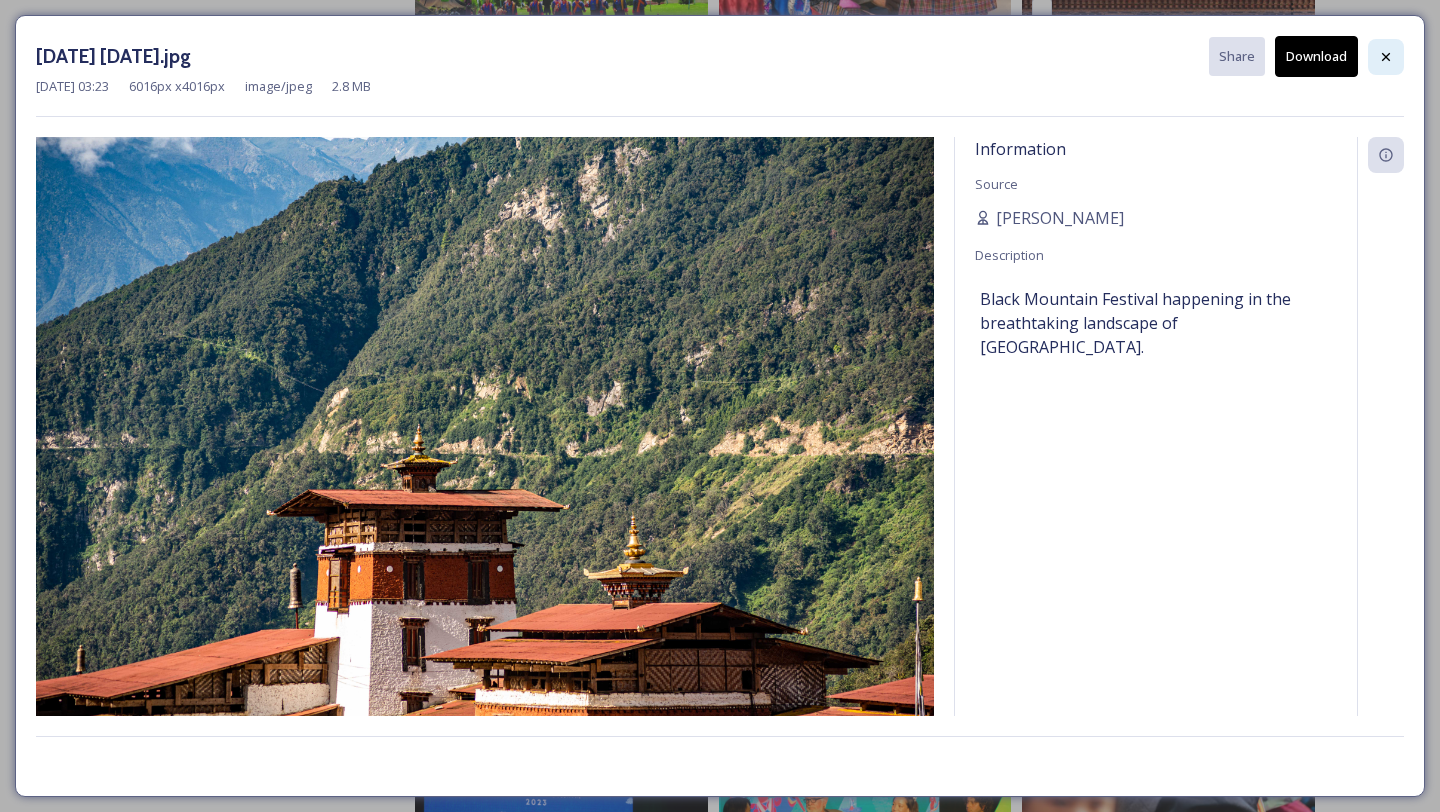 click 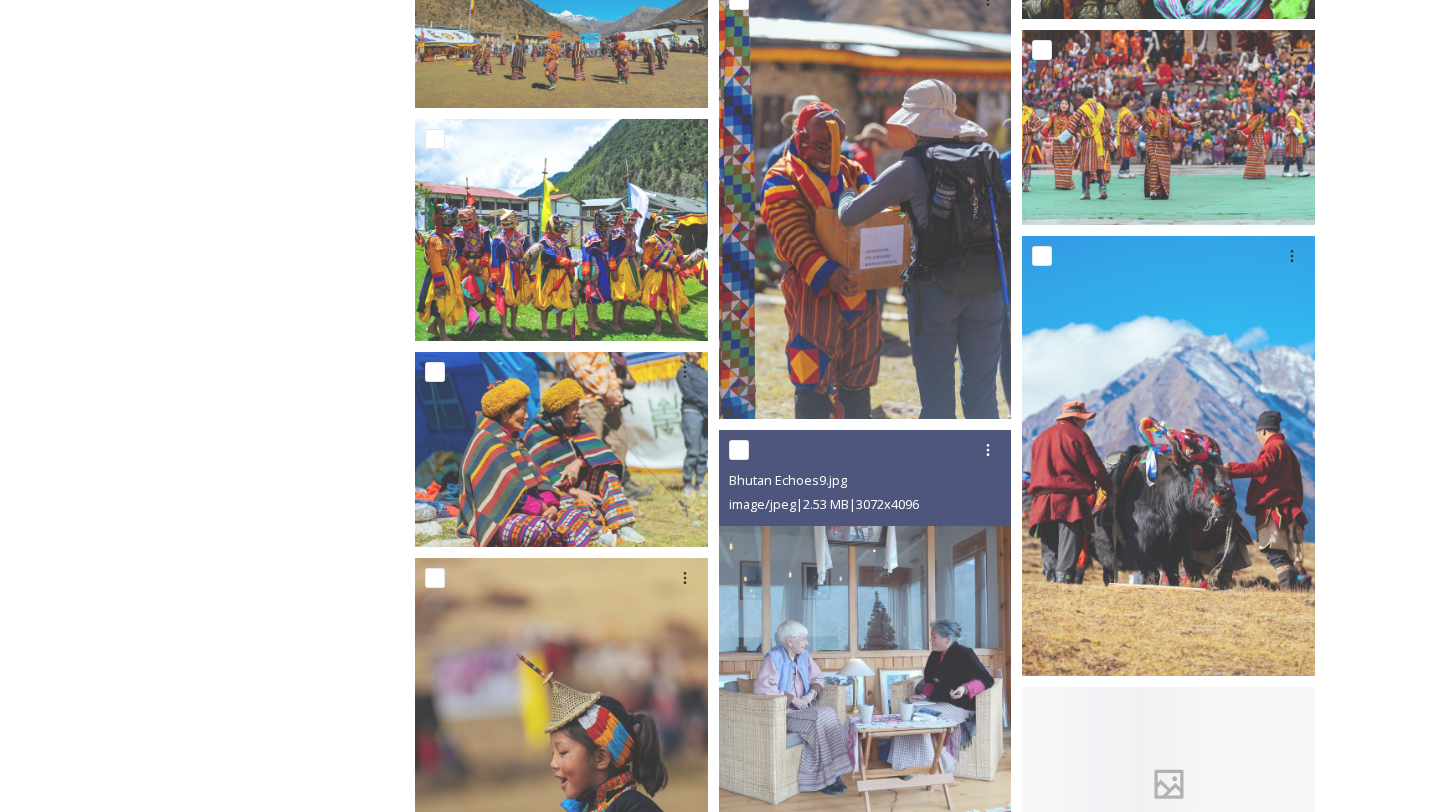 scroll, scrollTop: 24769, scrollLeft: 0, axis: vertical 